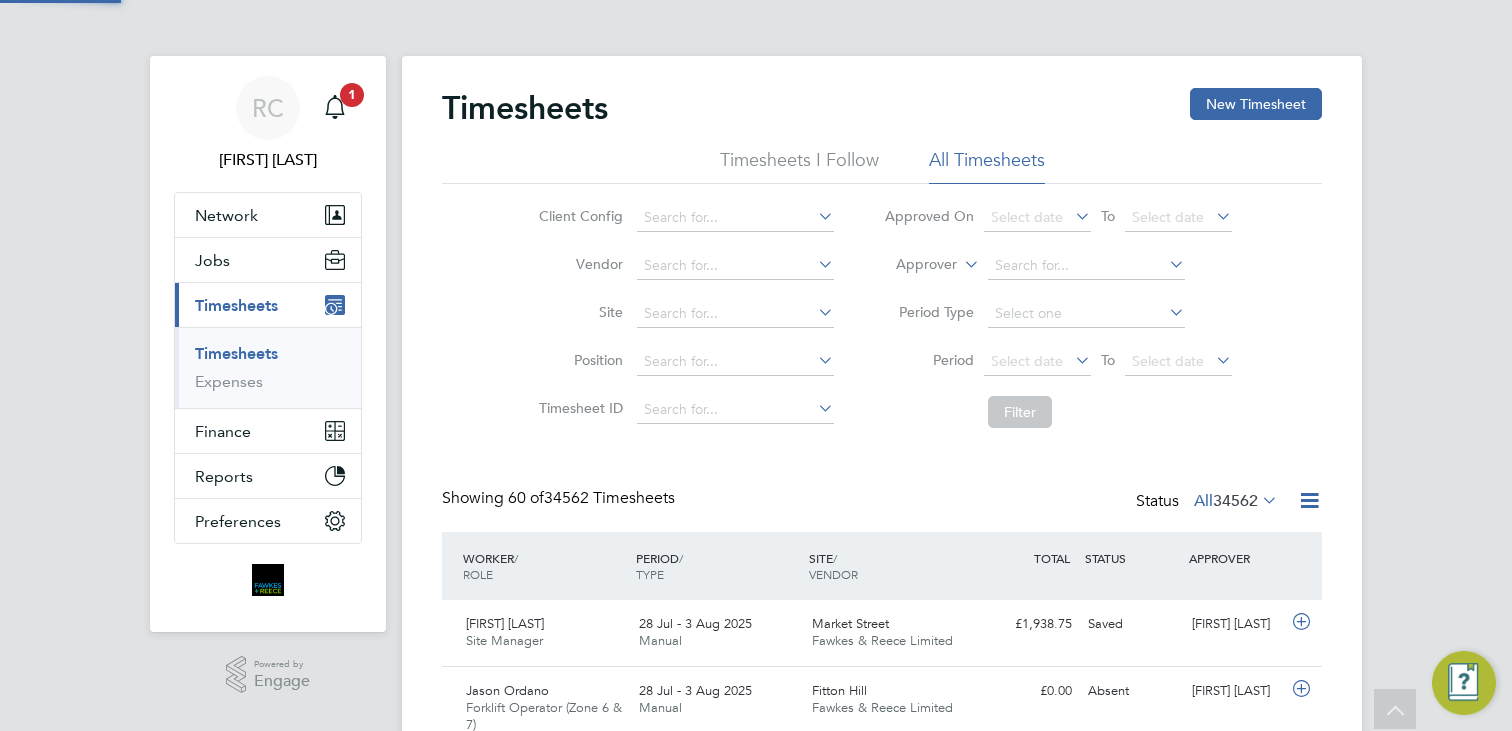 scroll, scrollTop: 0, scrollLeft: 0, axis: both 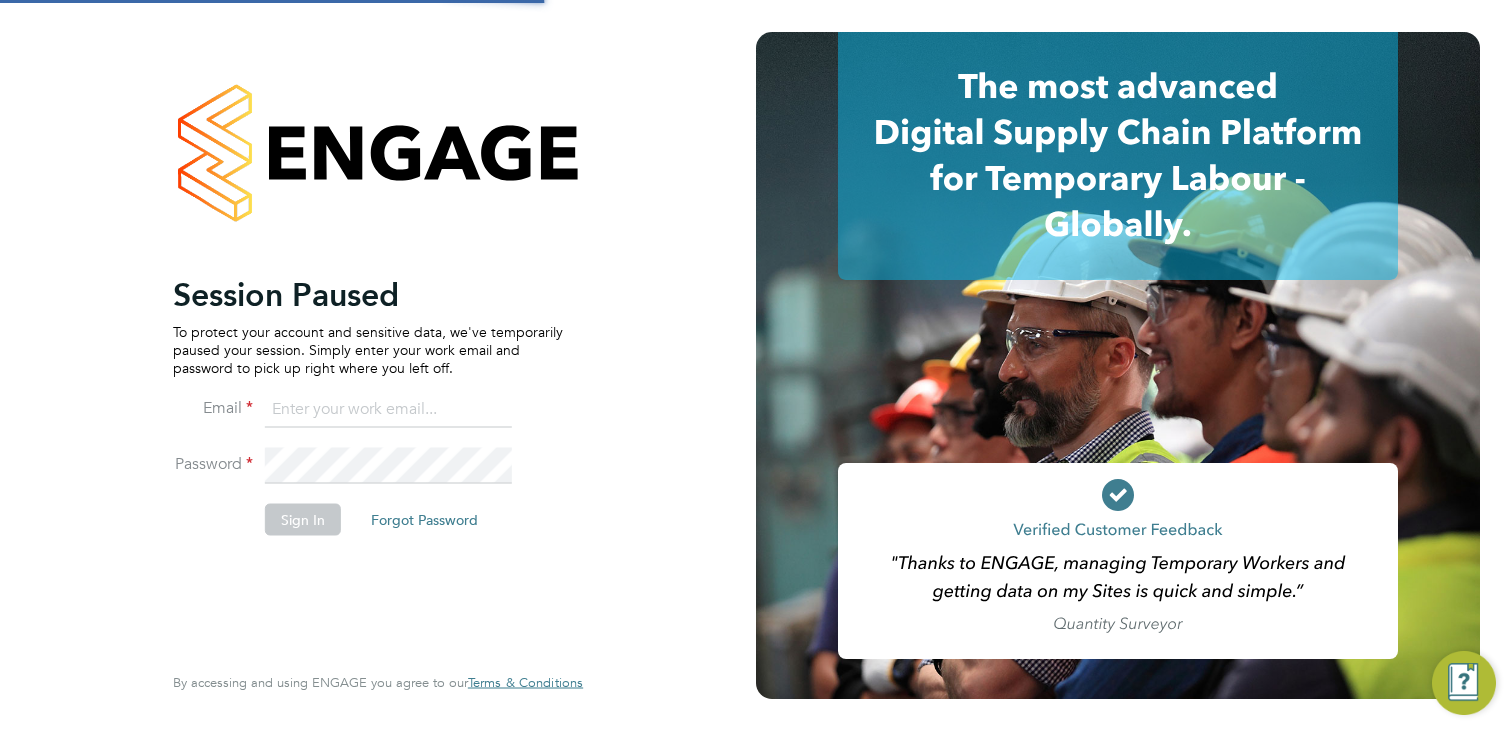 type on "[EMAIL]" 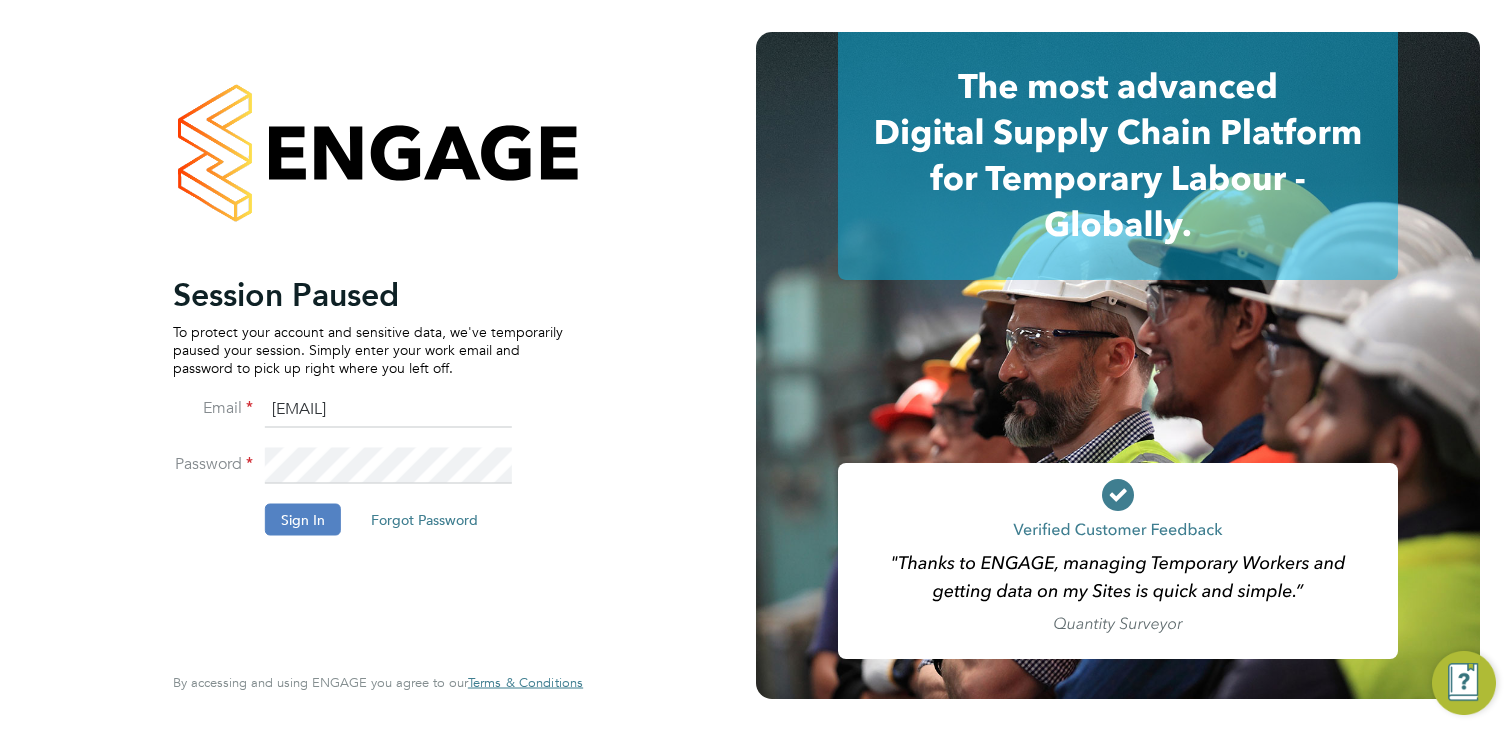 click on "Sign In" 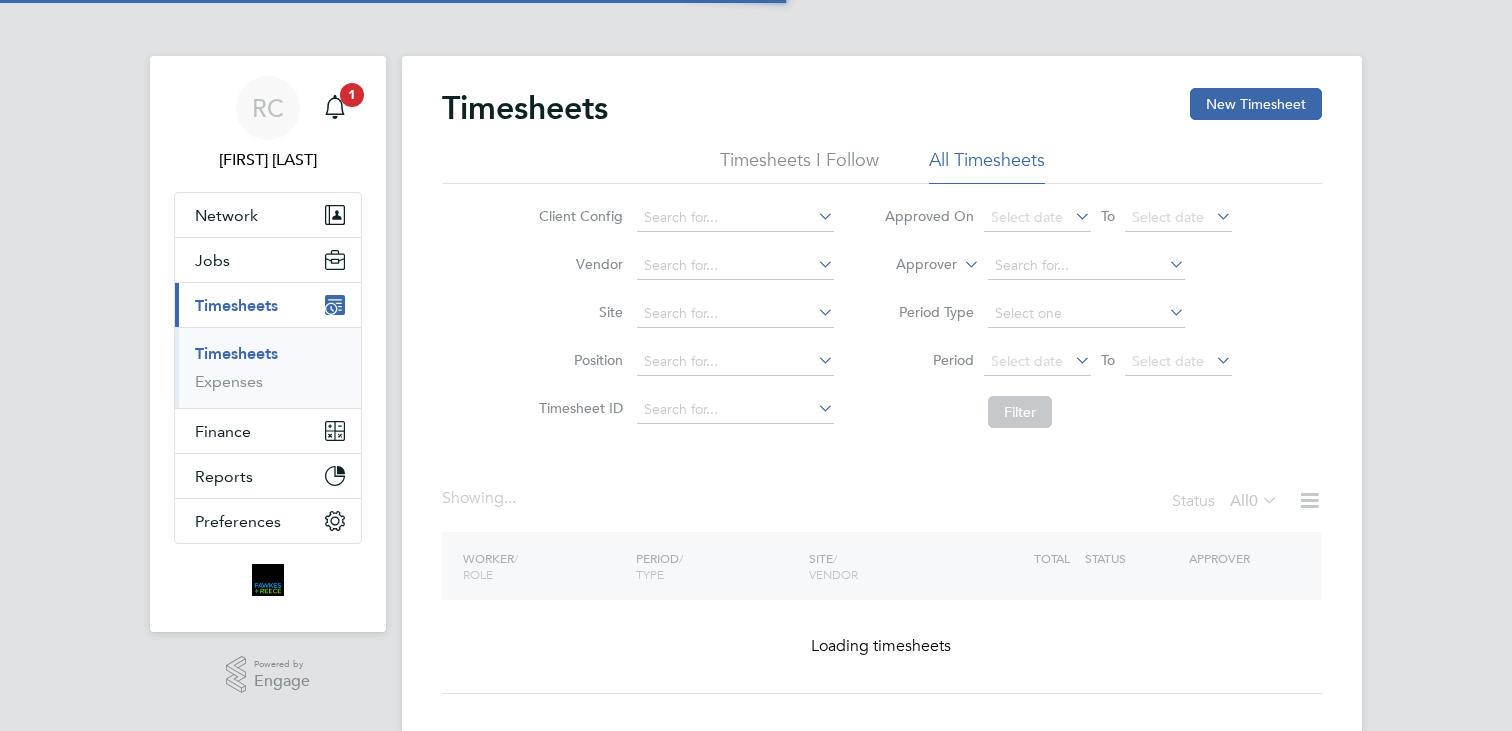 scroll, scrollTop: 0, scrollLeft: 0, axis: both 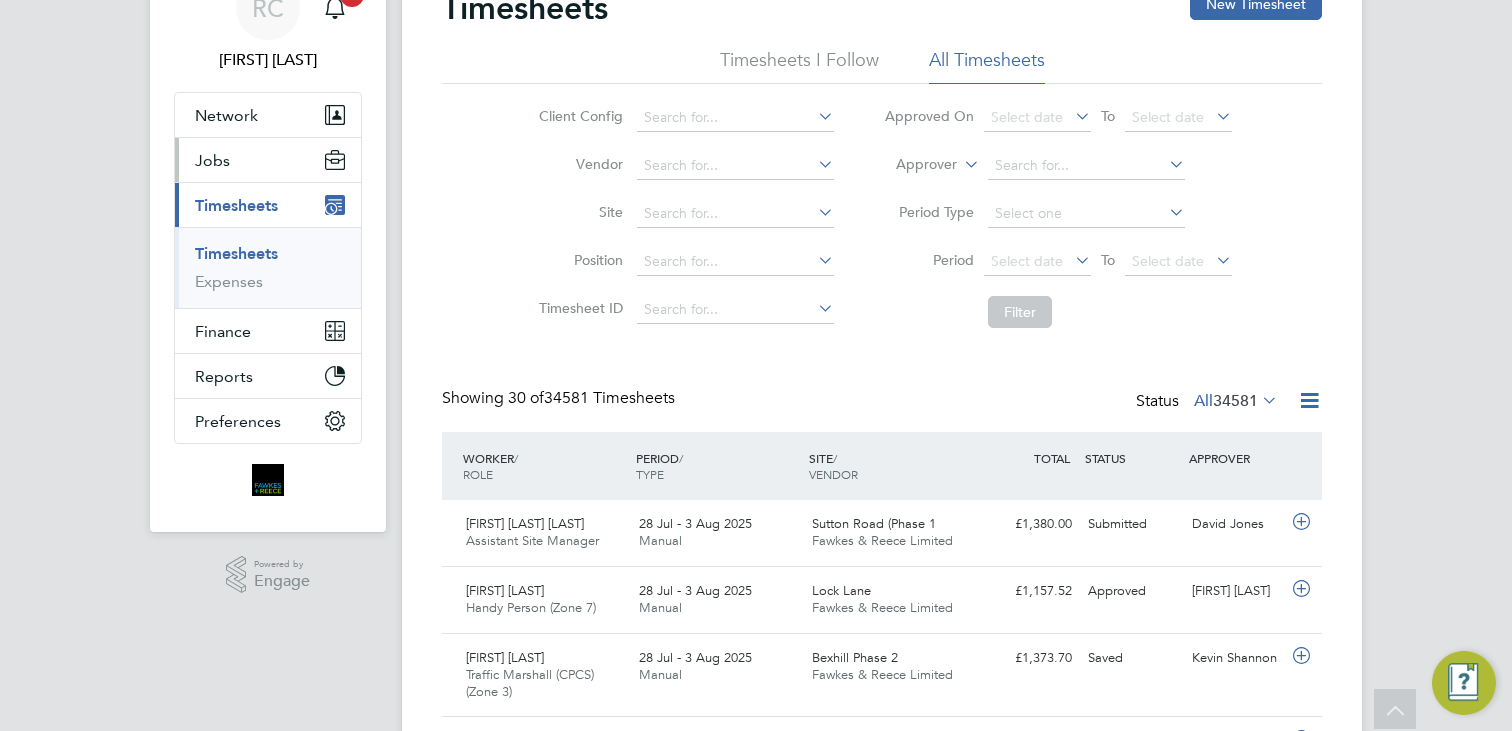 click on "Jobs" at bounding box center [212, 160] 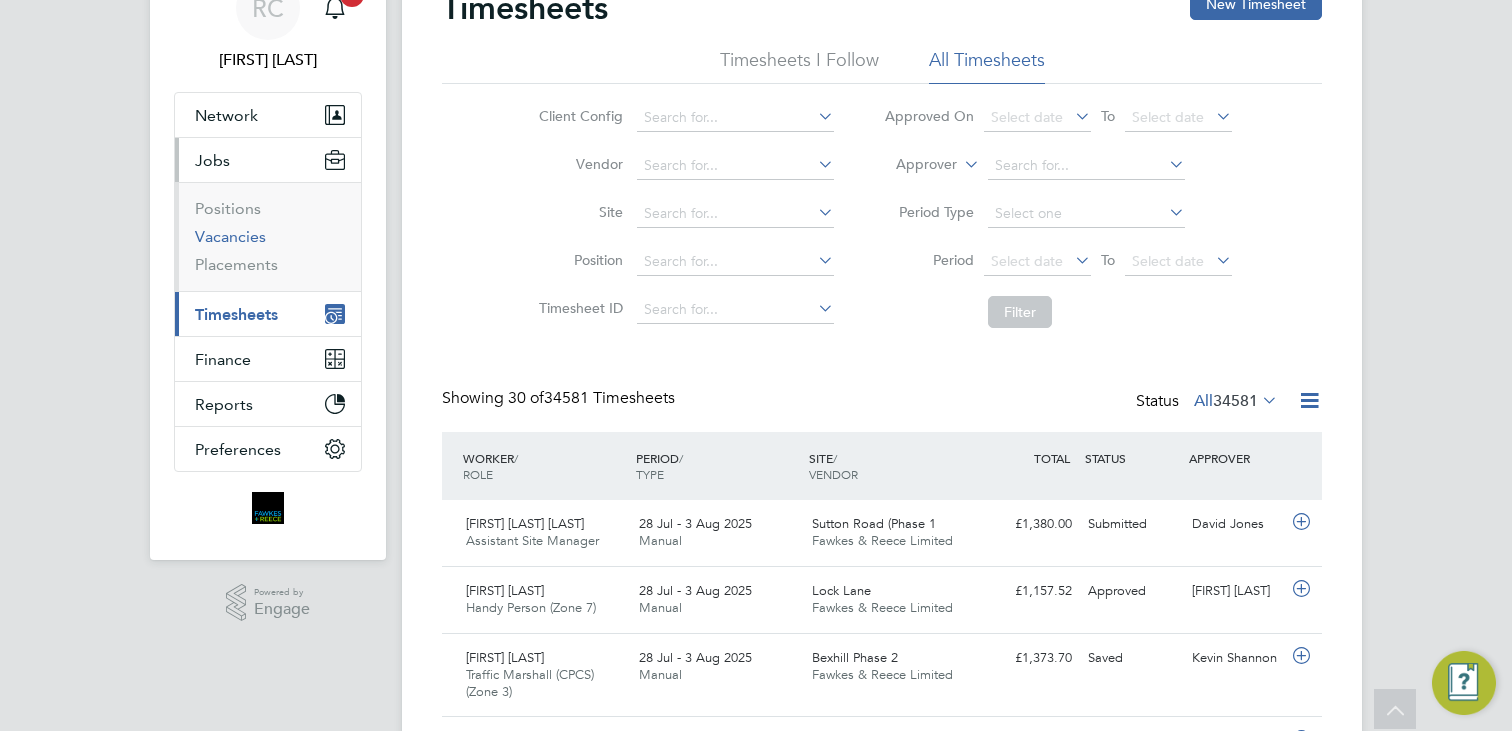click on "Vacancies" at bounding box center (230, 236) 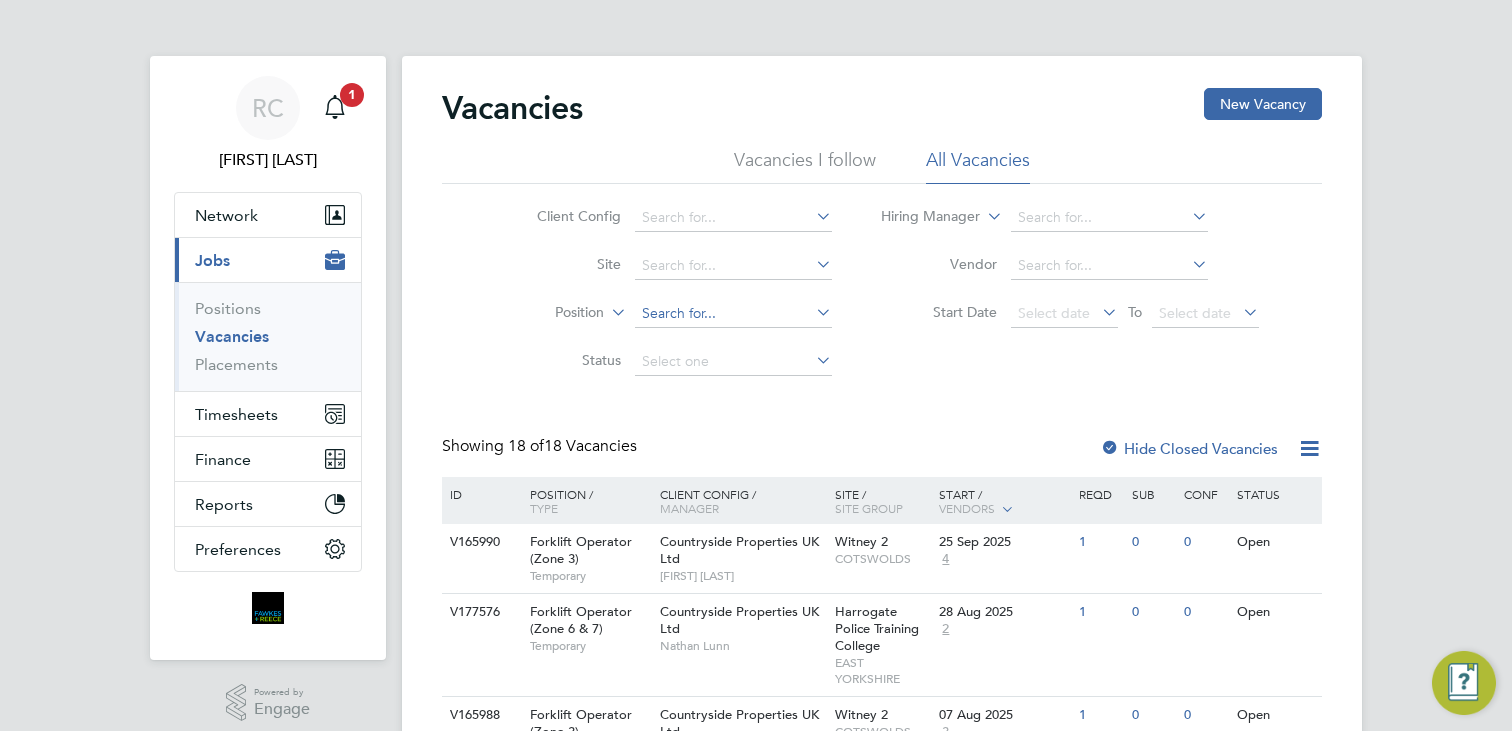 click 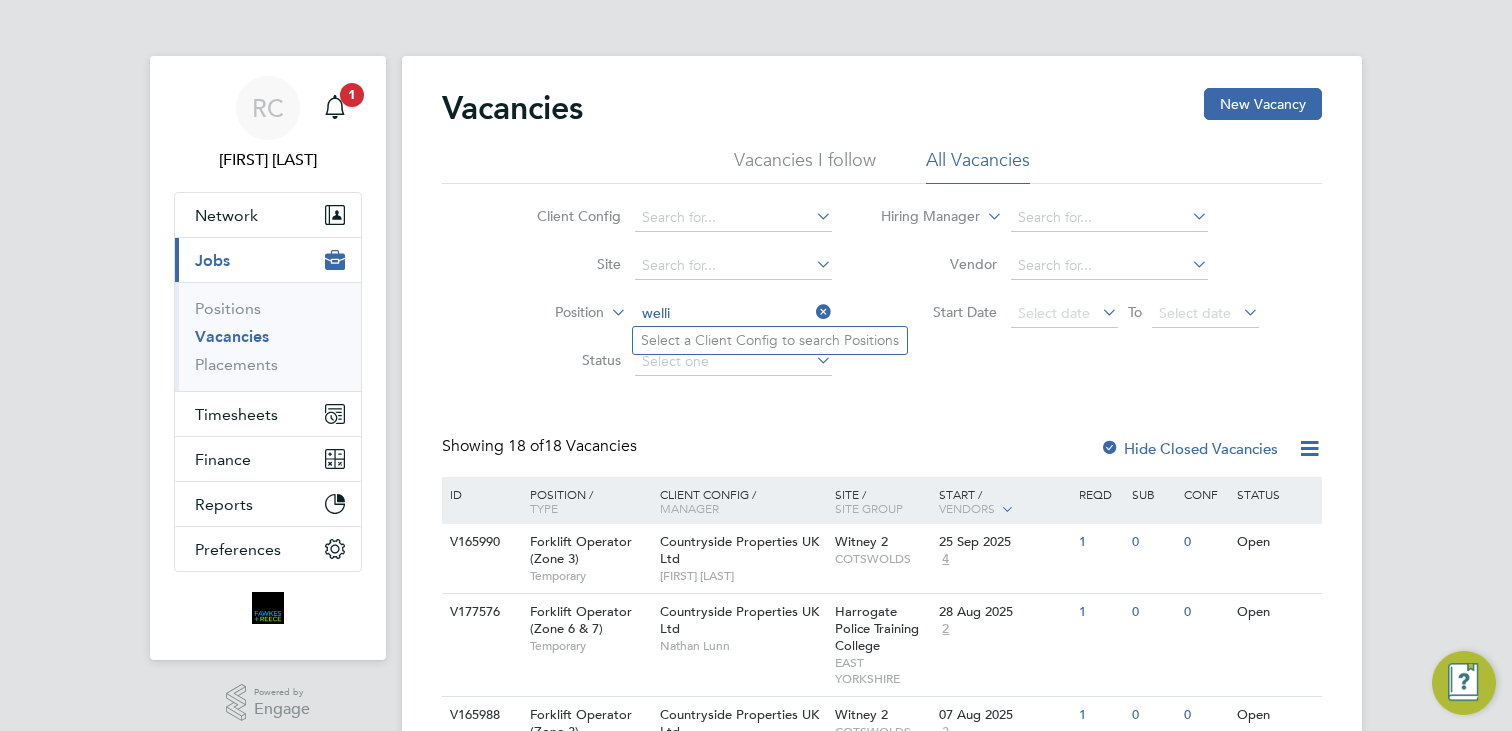 drag, startPoint x: 693, startPoint y: 316, endPoint x: 633, endPoint y: 309, distance: 60.40695 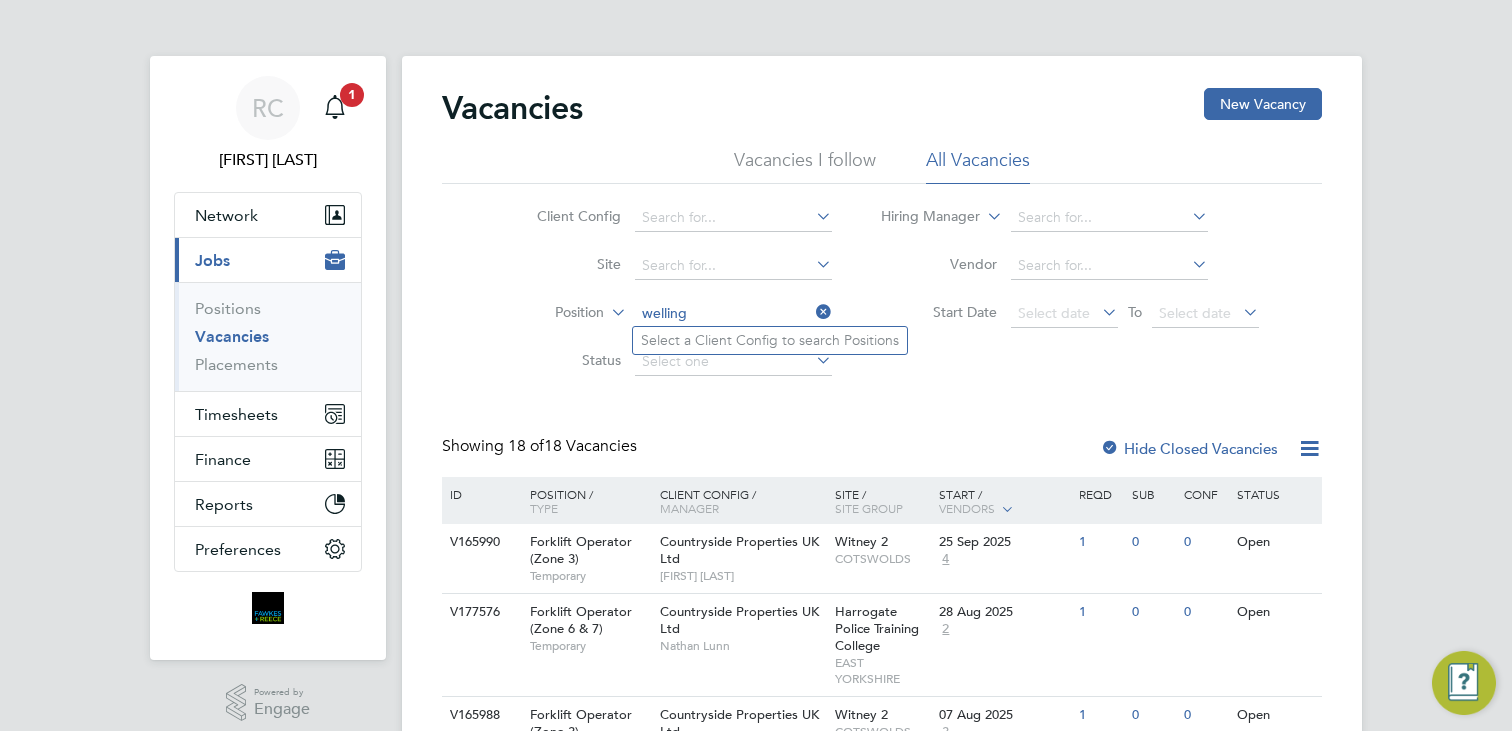 click on "welling" 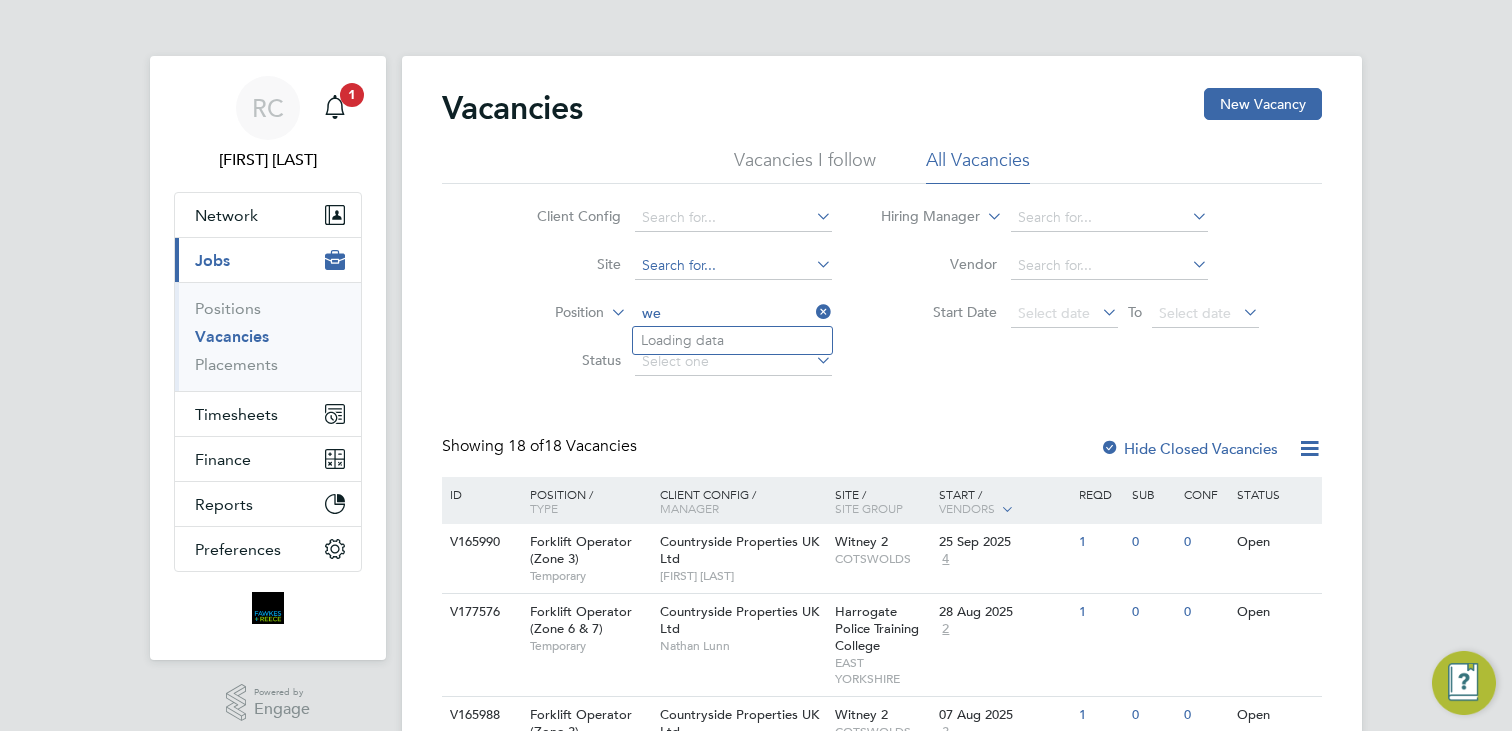 type on "w" 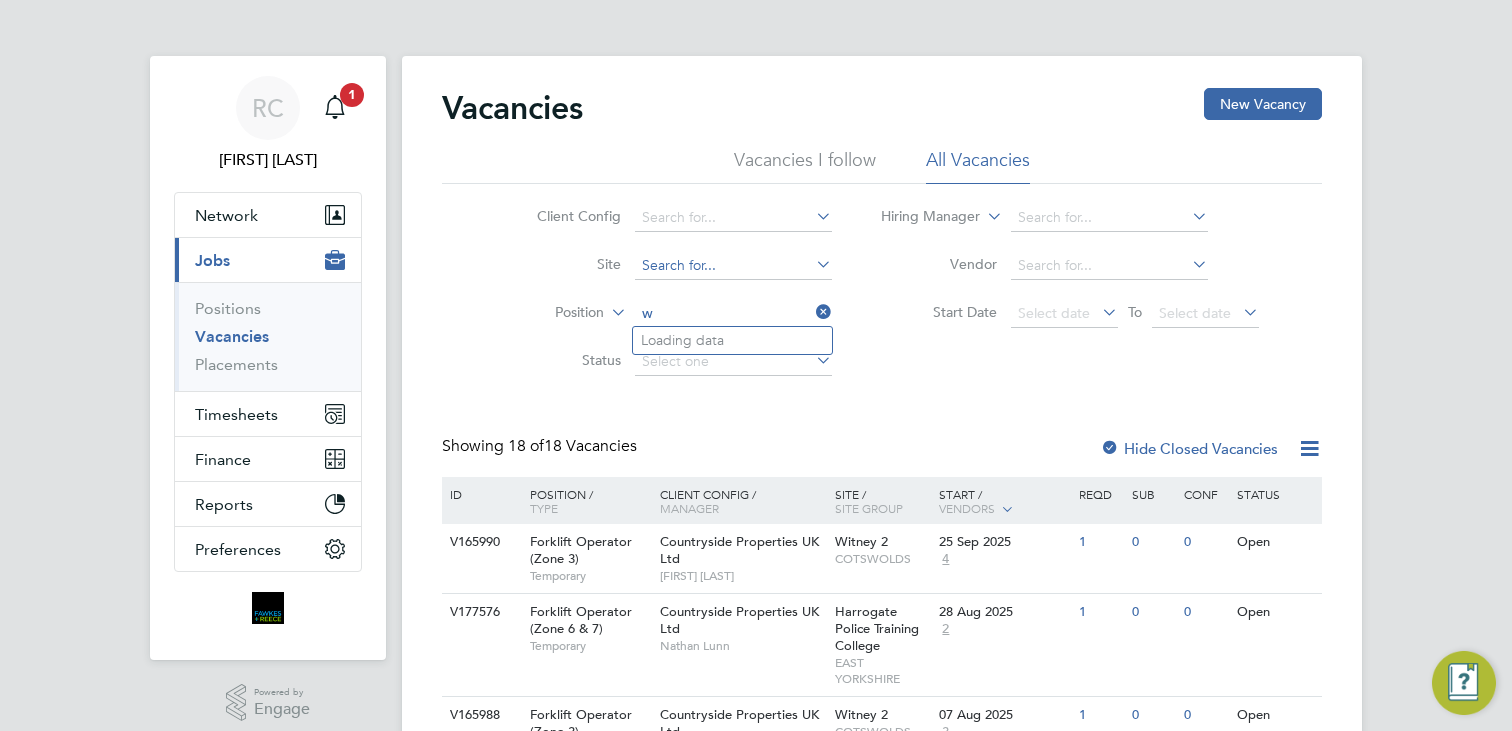 type 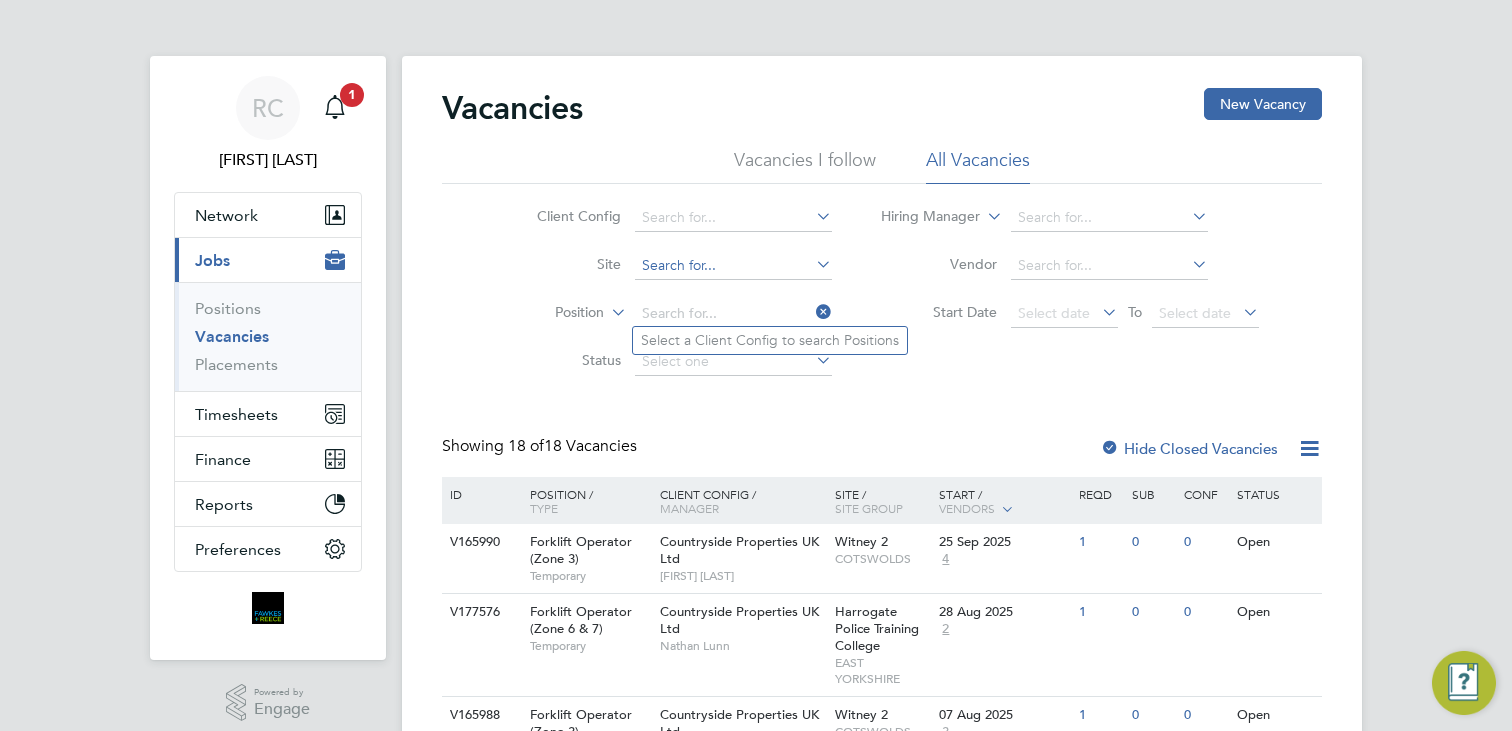 click 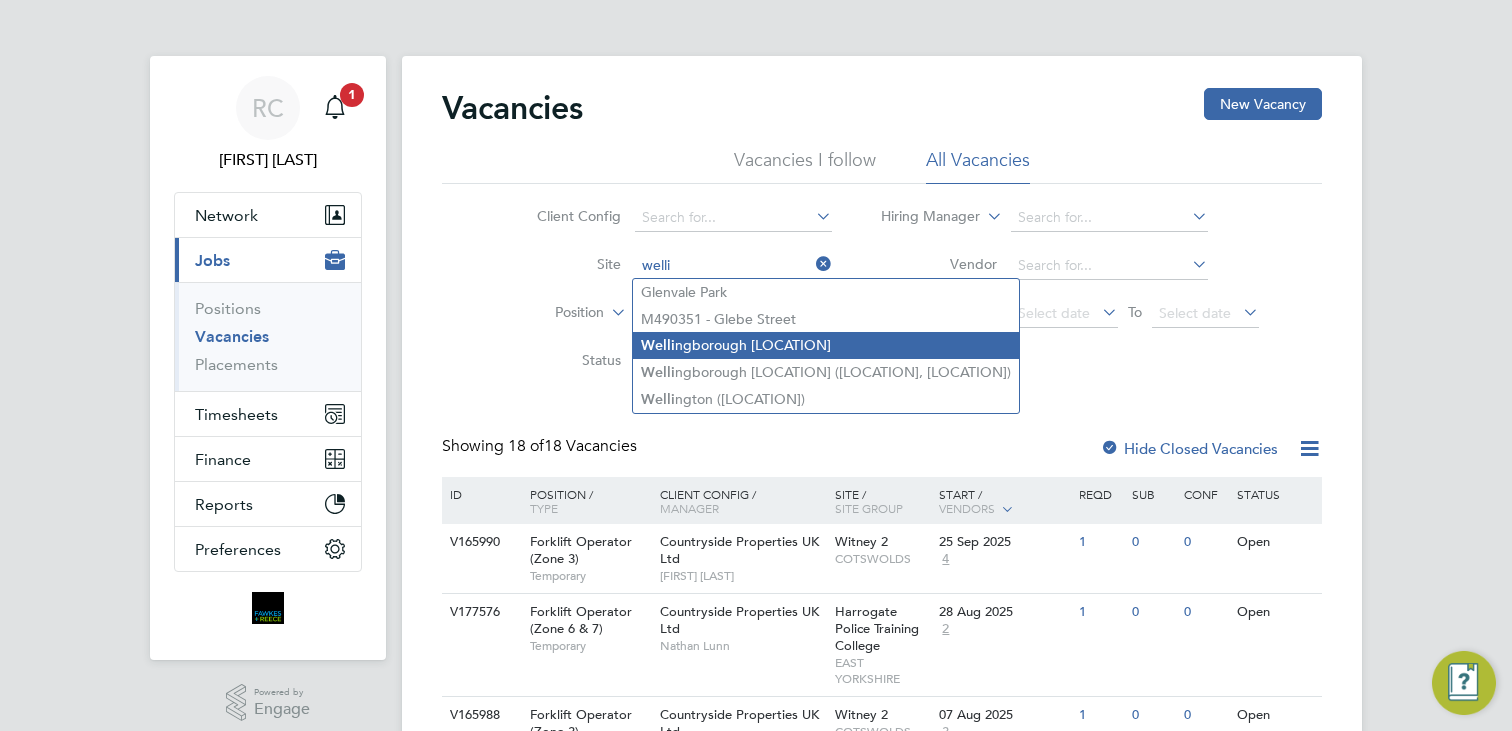 click on "Welli ngborough Parcel 10" 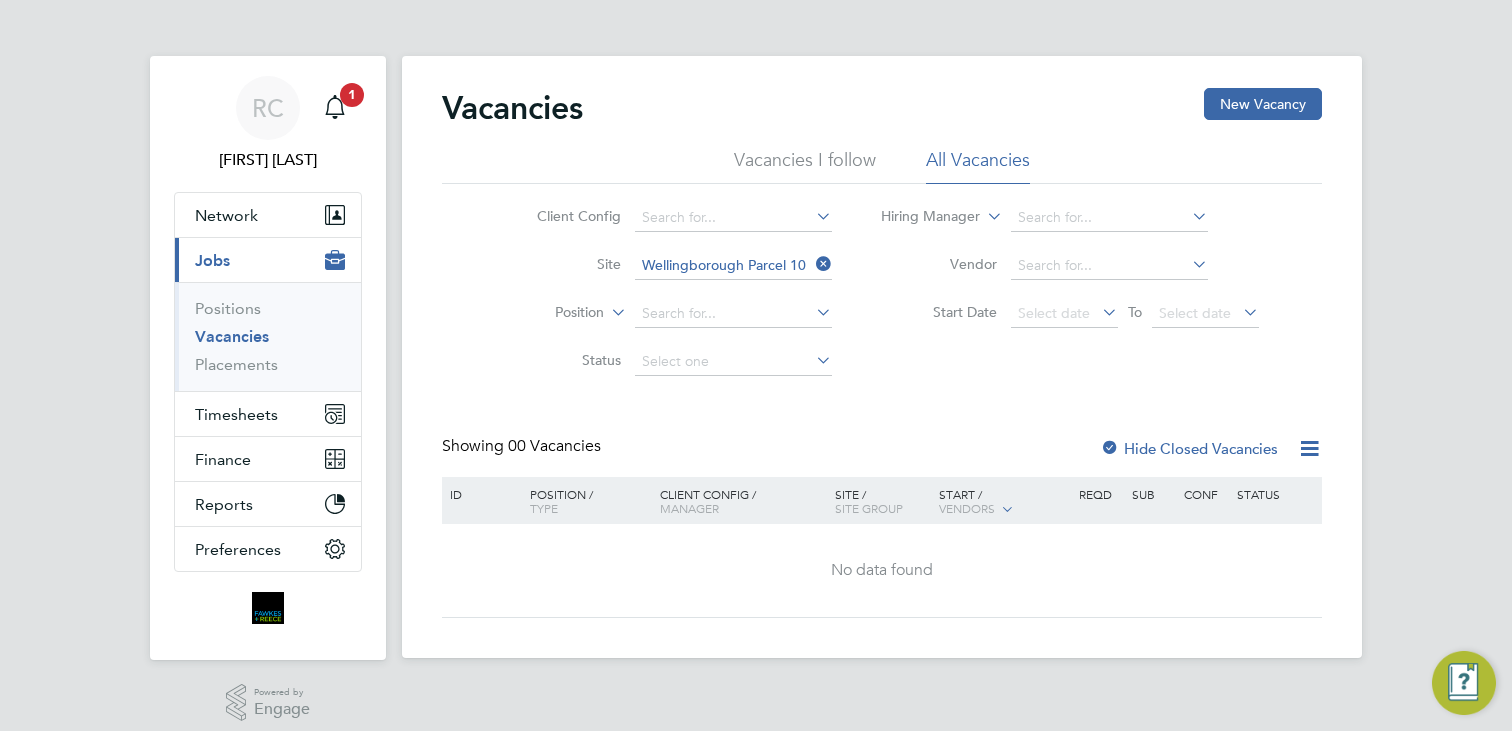 drag, startPoint x: 820, startPoint y: 268, endPoint x: 827, endPoint y: 254, distance: 15.652476 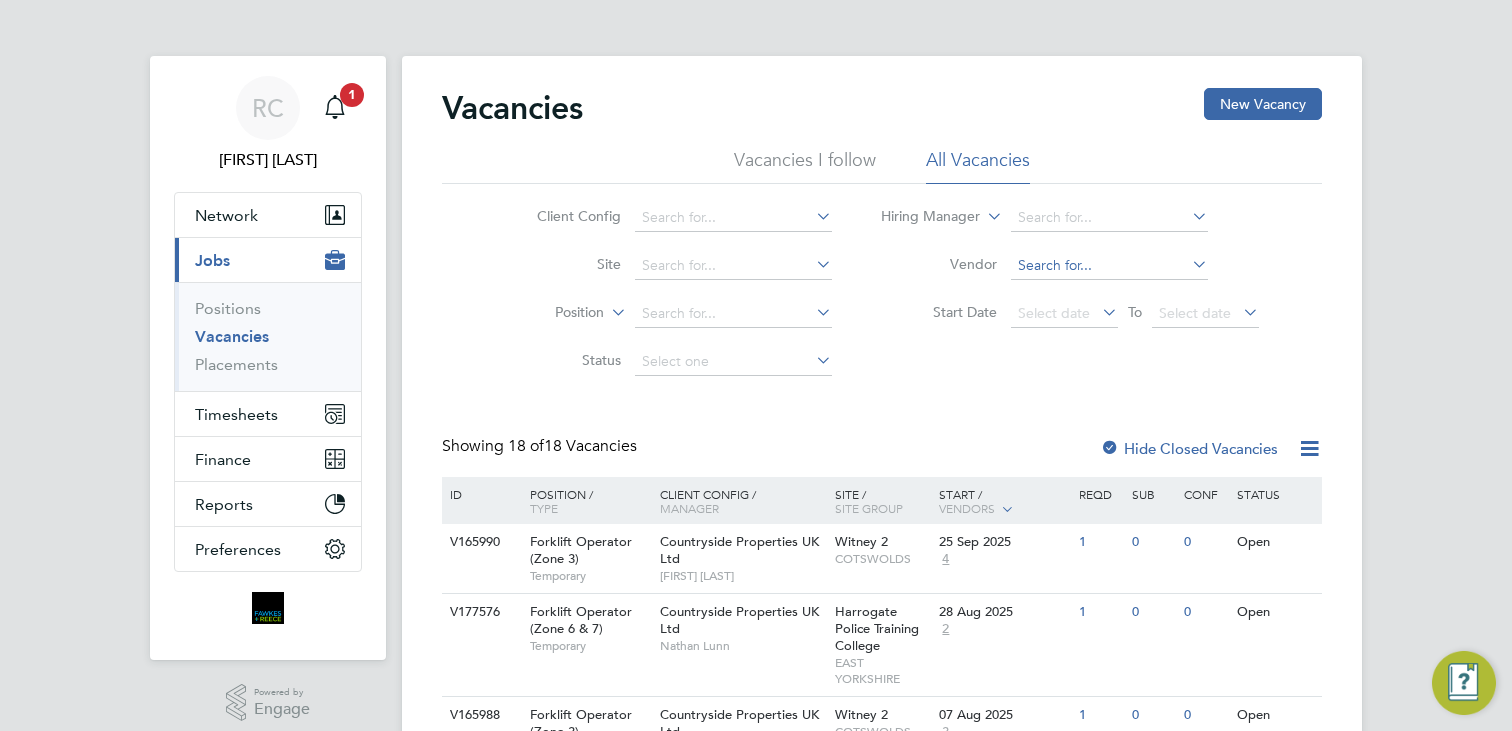 click 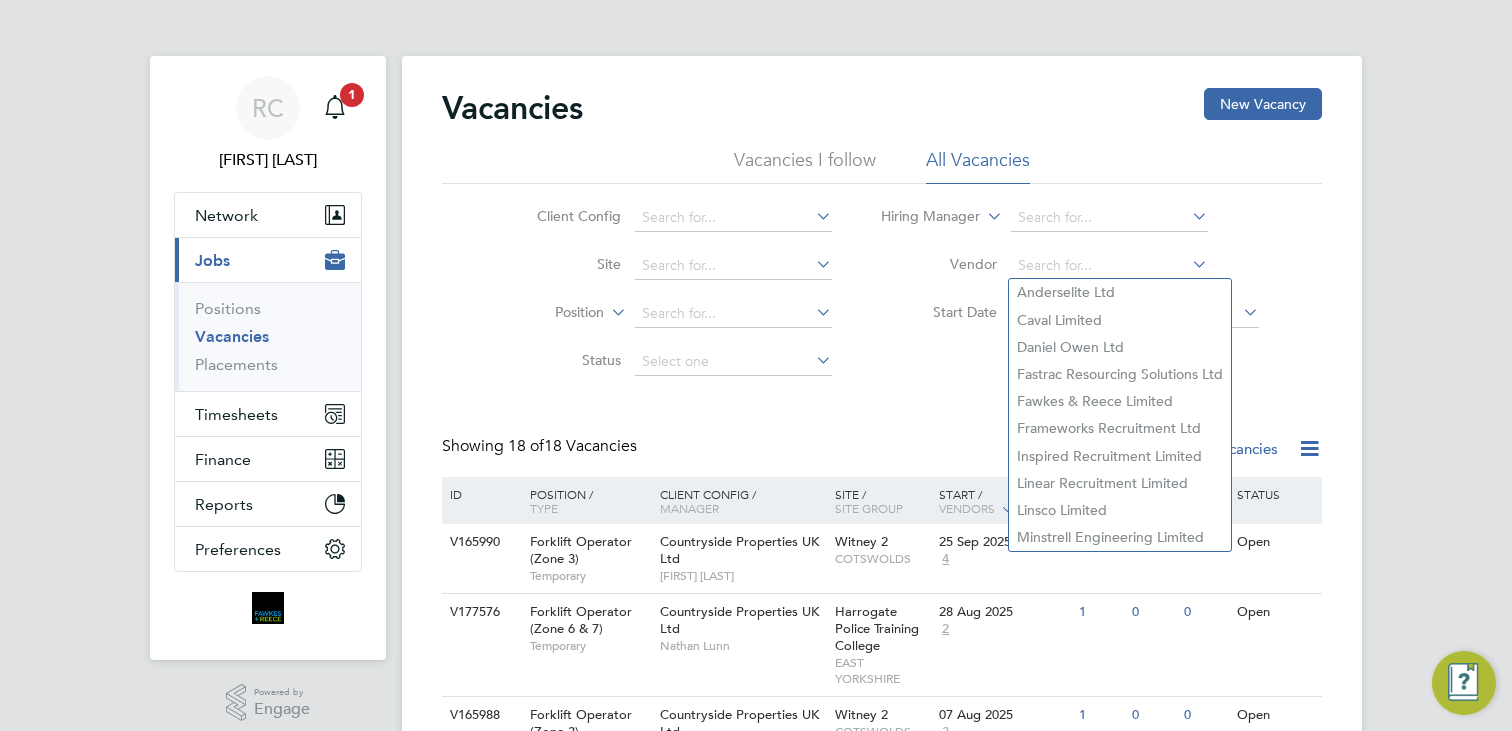 click on "Vendor" 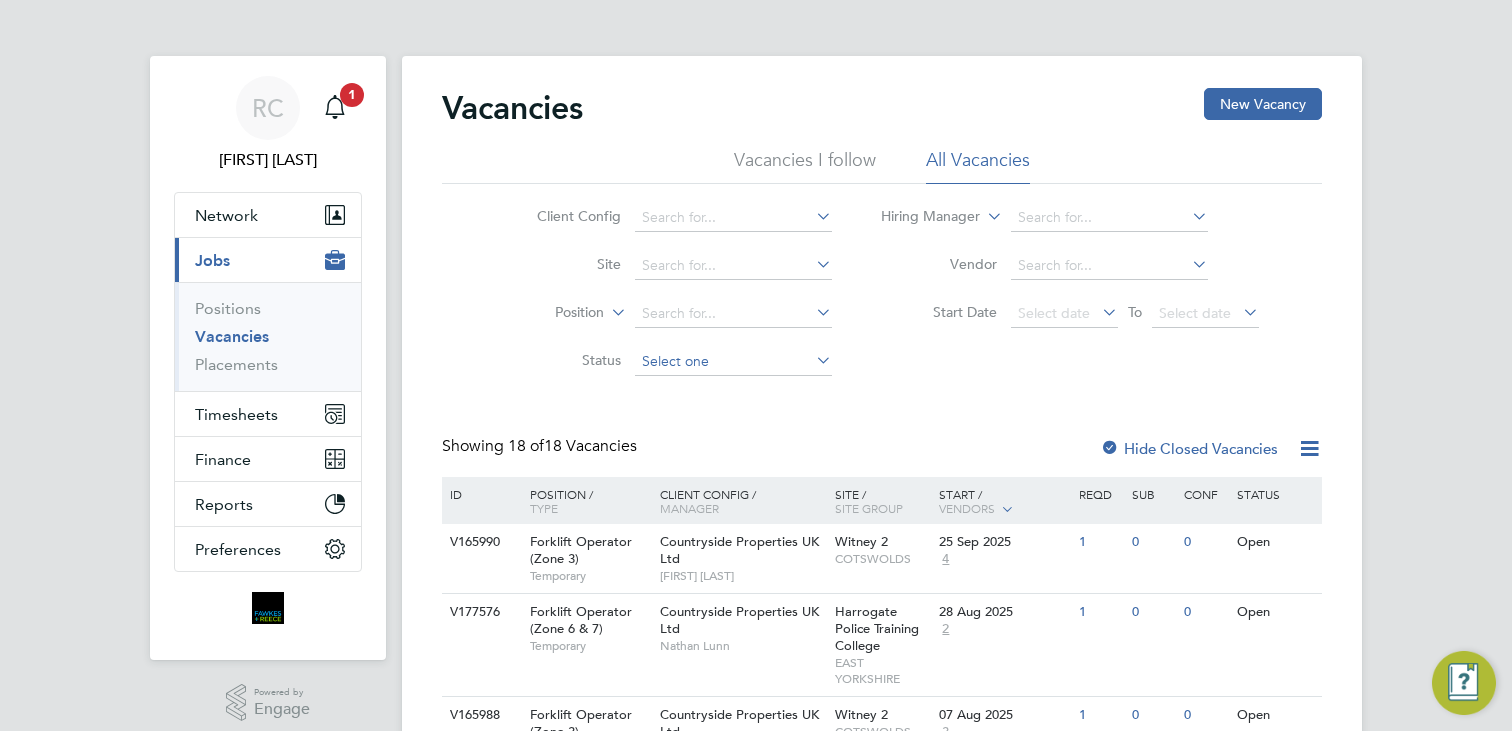 click 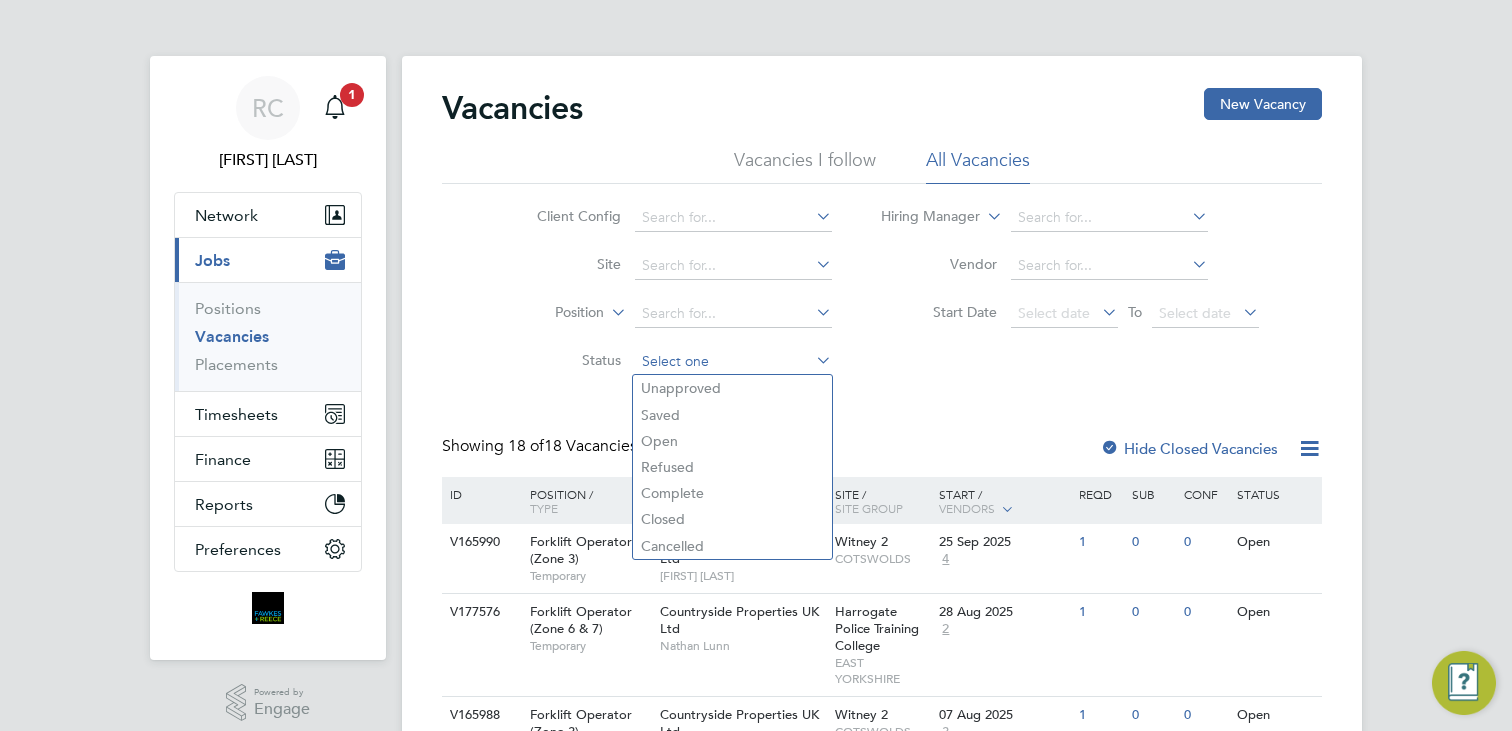 click 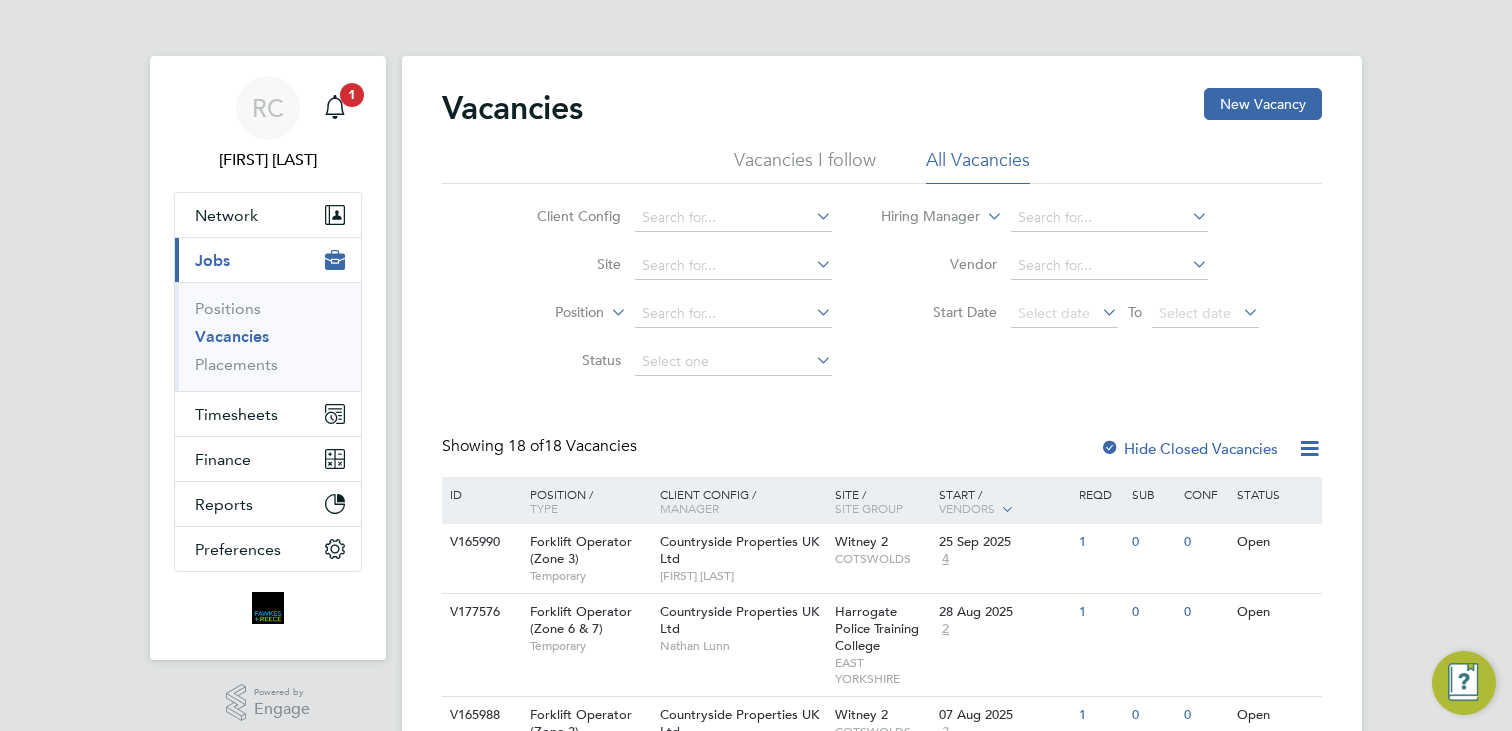 click on "Open" 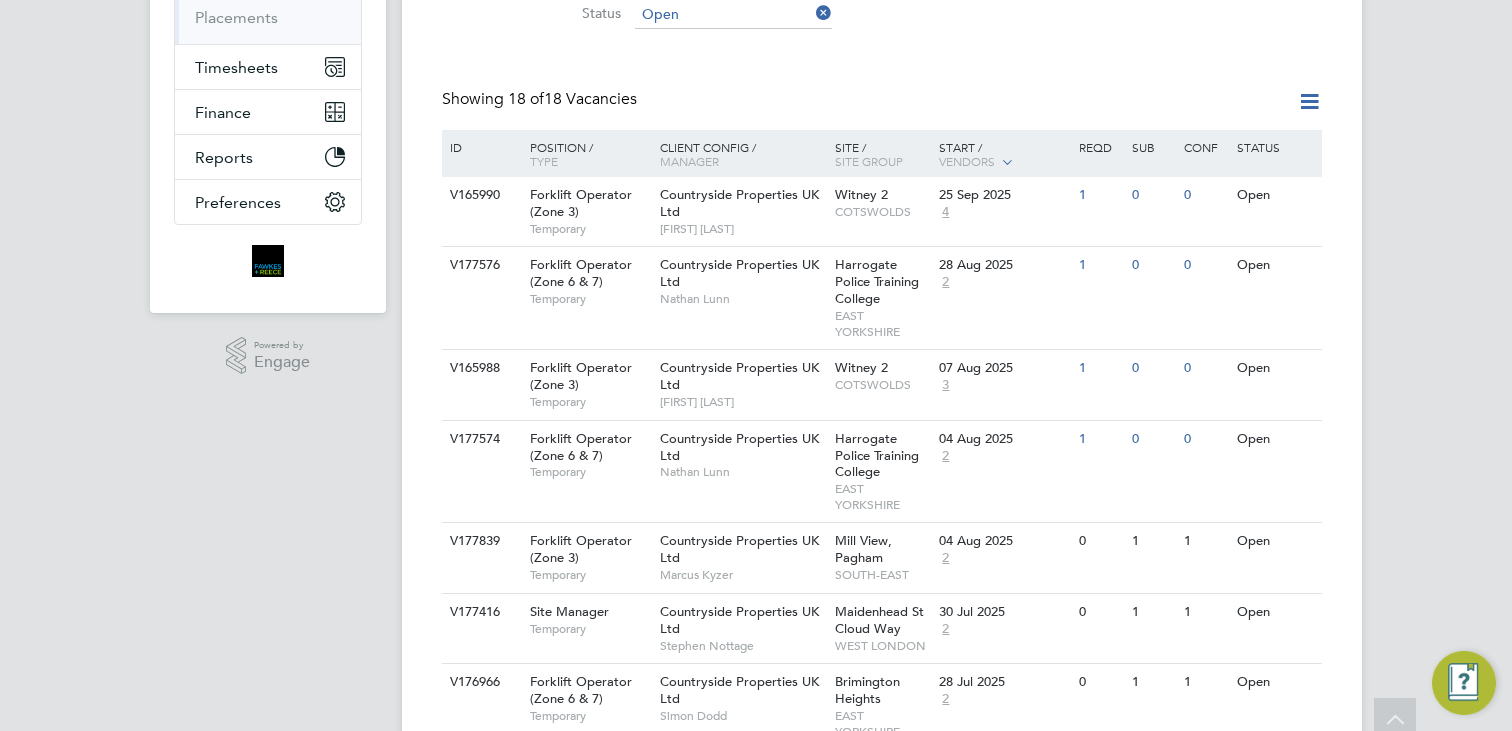 scroll, scrollTop: 0, scrollLeft: 0, axis: both 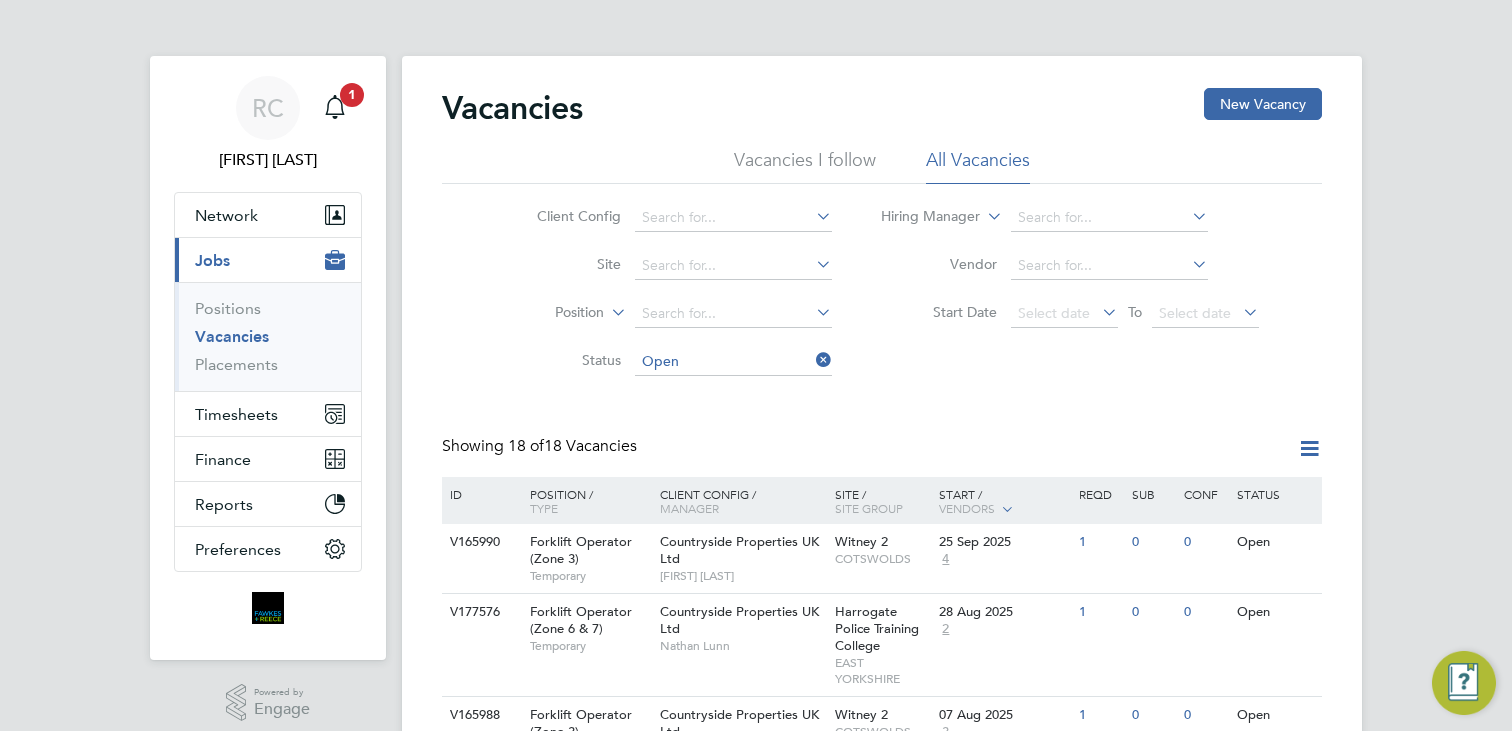 click 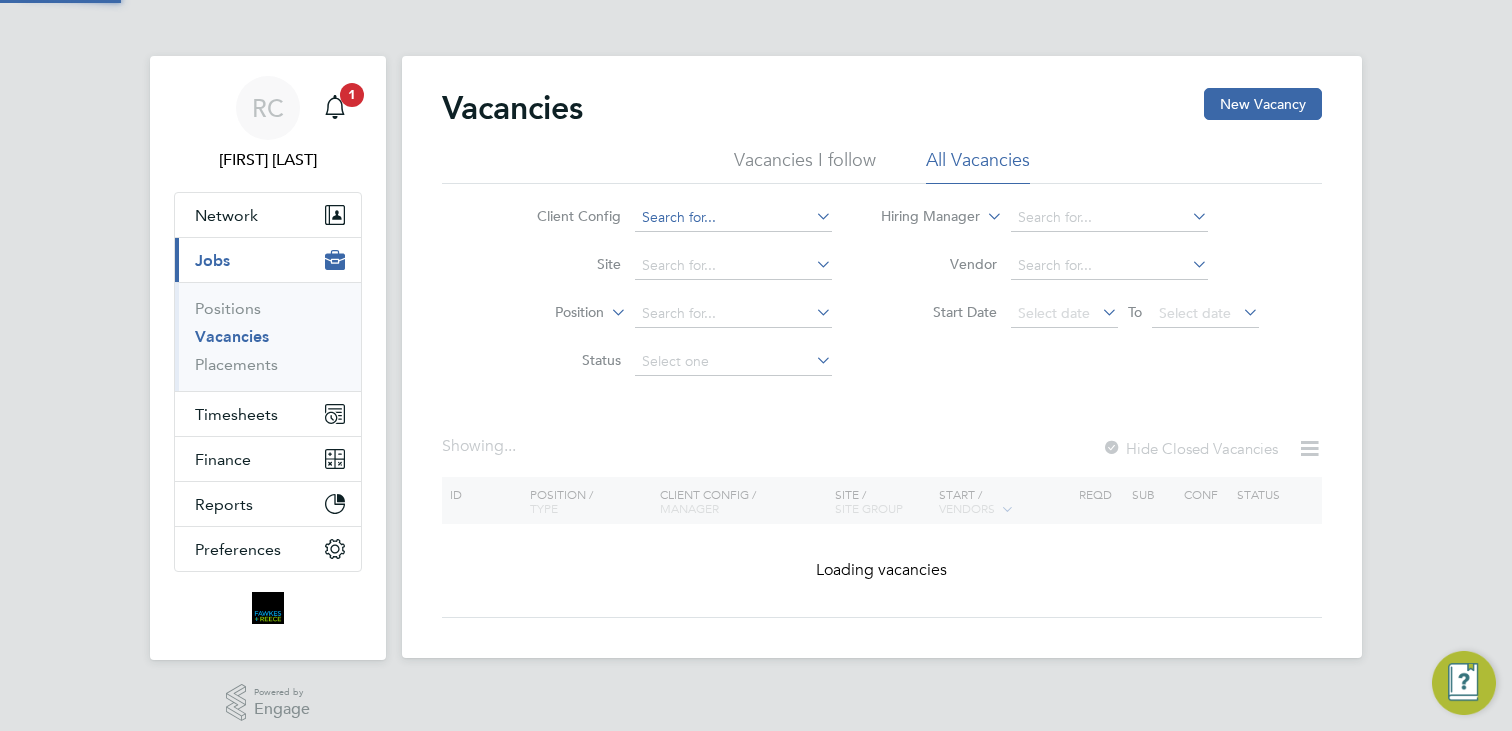 click 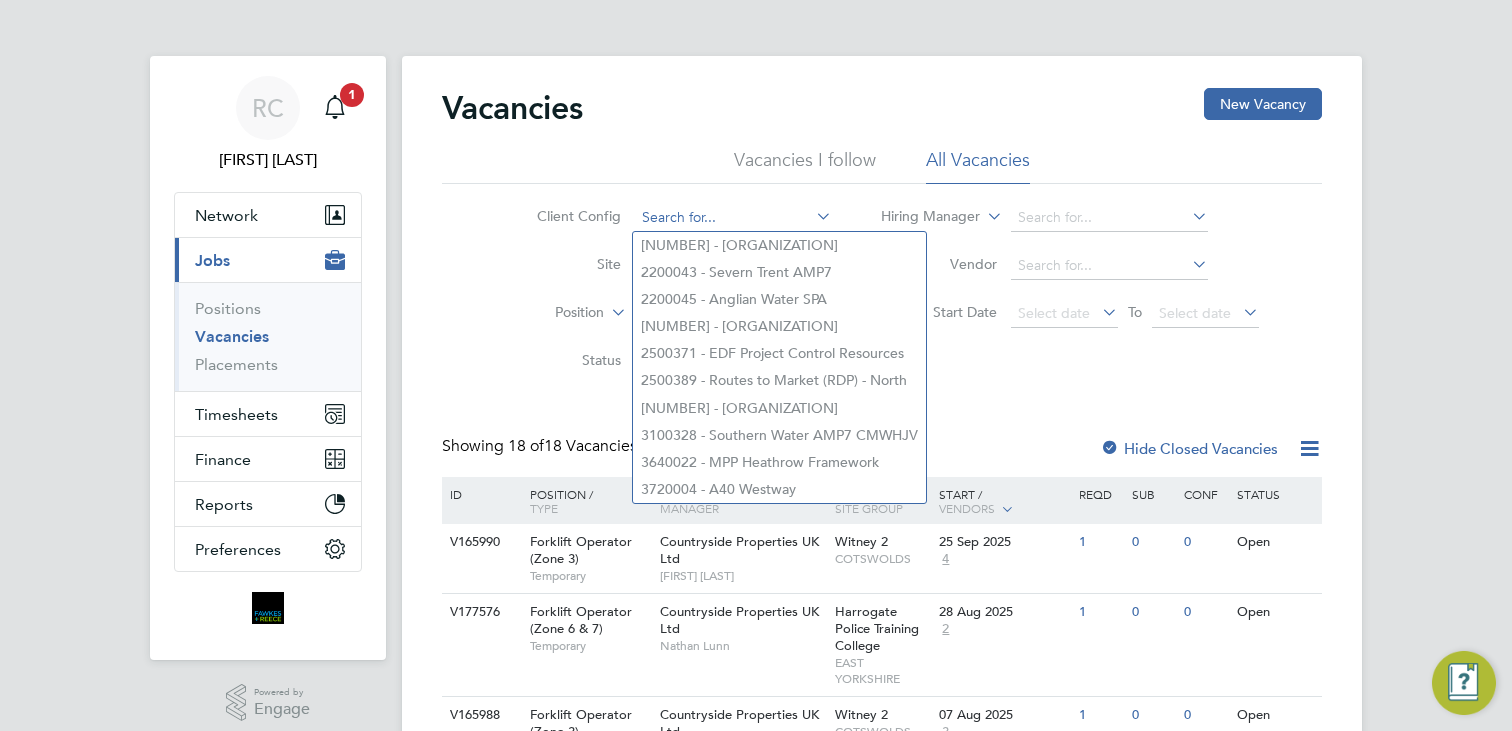 click 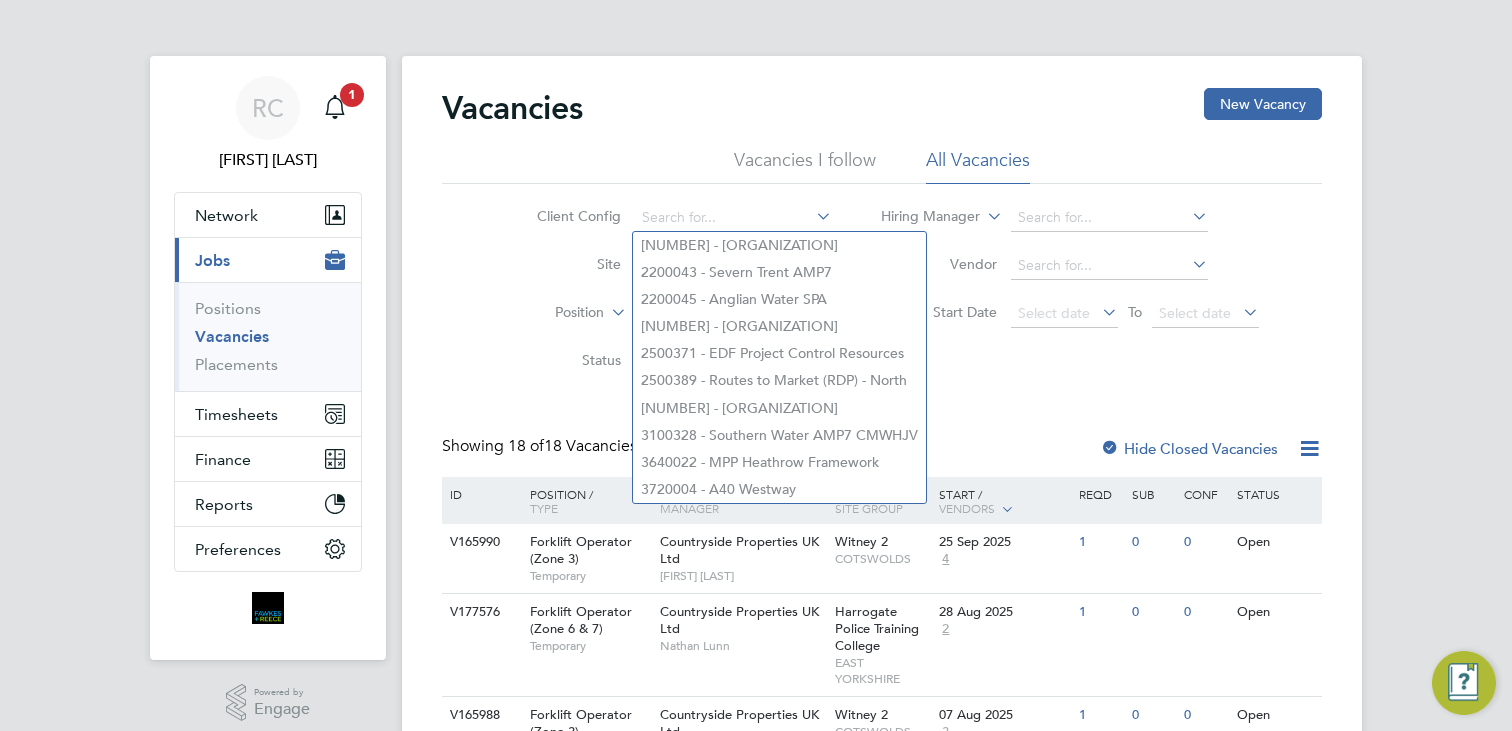 click on "Vacancies New Vacancy Vacancies I follow All Vacancies Client Config     Site     Position     Status   Hiring Manager     Vendor   Start Date
Select date
To
Select date
Showing   18 of  18 Vacancies Hide Closed Vacancies ID  Position / Type   Client Config / Manager Site / Site Group Start / Vendors   Reqd Sub Conf Status V165990 Forklift Operator (Zone 3)   Temporary Countryside Properties UK Ltd   Gary Uzzell Witney 2   COTSWOLDS 25 Sep 2025 4 1 0 0 Open V177576 Forklift Operator (Zone 6 & 7)   Temporary Countryside Properties UK Ltd   Nathan Lunn Harrogate Police Training College   EAST YORKSHIRE 28 Aug 2025 2 1 0 0 Open V165988 Forklift Operator (Zone 3)   Temporary Countryside Properties UK Ltd   Gary Uzzell Witney 2   COTSWOLDS 07 Aug 2025 3 1 0 0 Open V177574 Forklift Operator (Zone 6 & 7)   Temporary Countryside Properties UK Ltd   Nathan Lunn Harrogate Police Training College   EAST YORKSHIRE 04 Aug 2025 2 1 0 0 Open V177839 Forklift Operator (Zone 3)   Temporary     2 0 1" 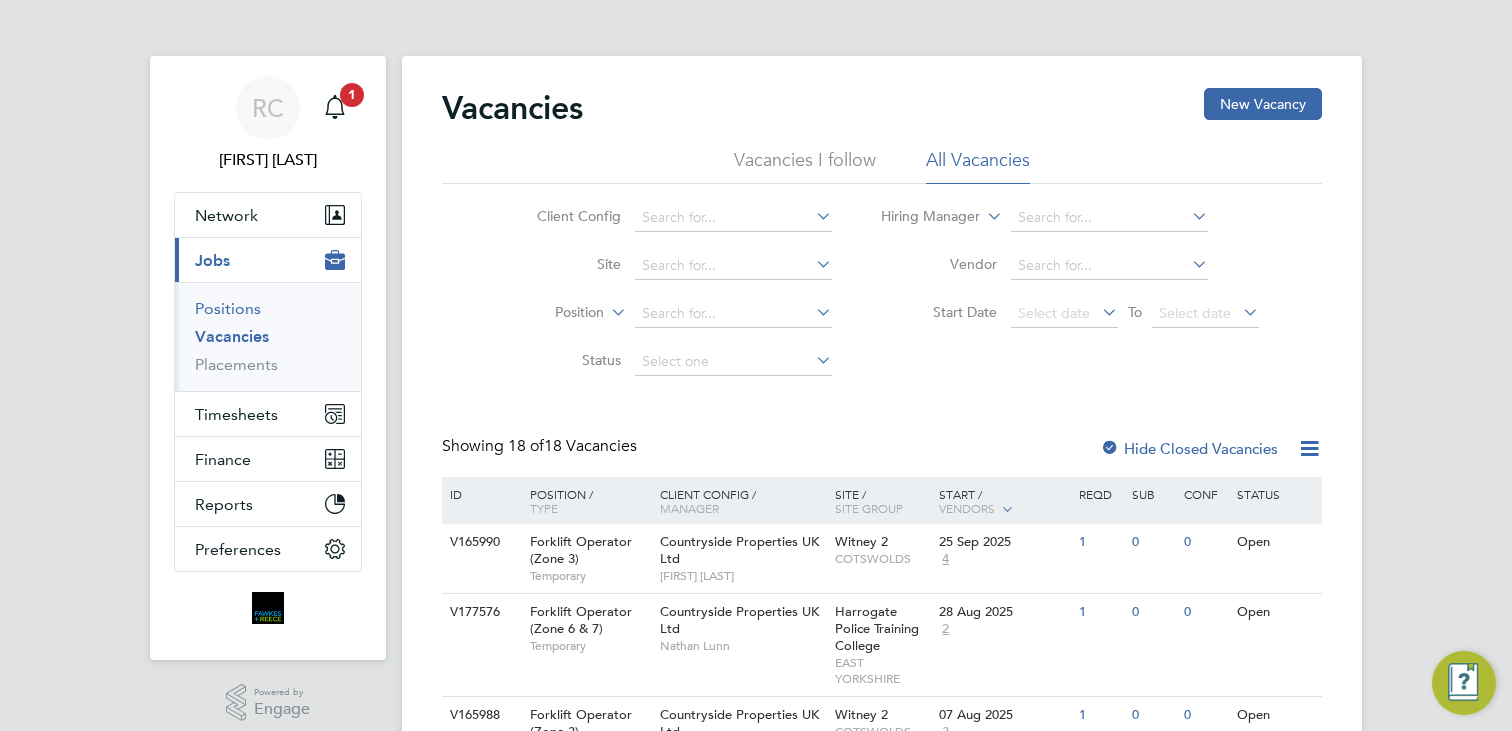click on "Positions" at bounding box center [228, 308] 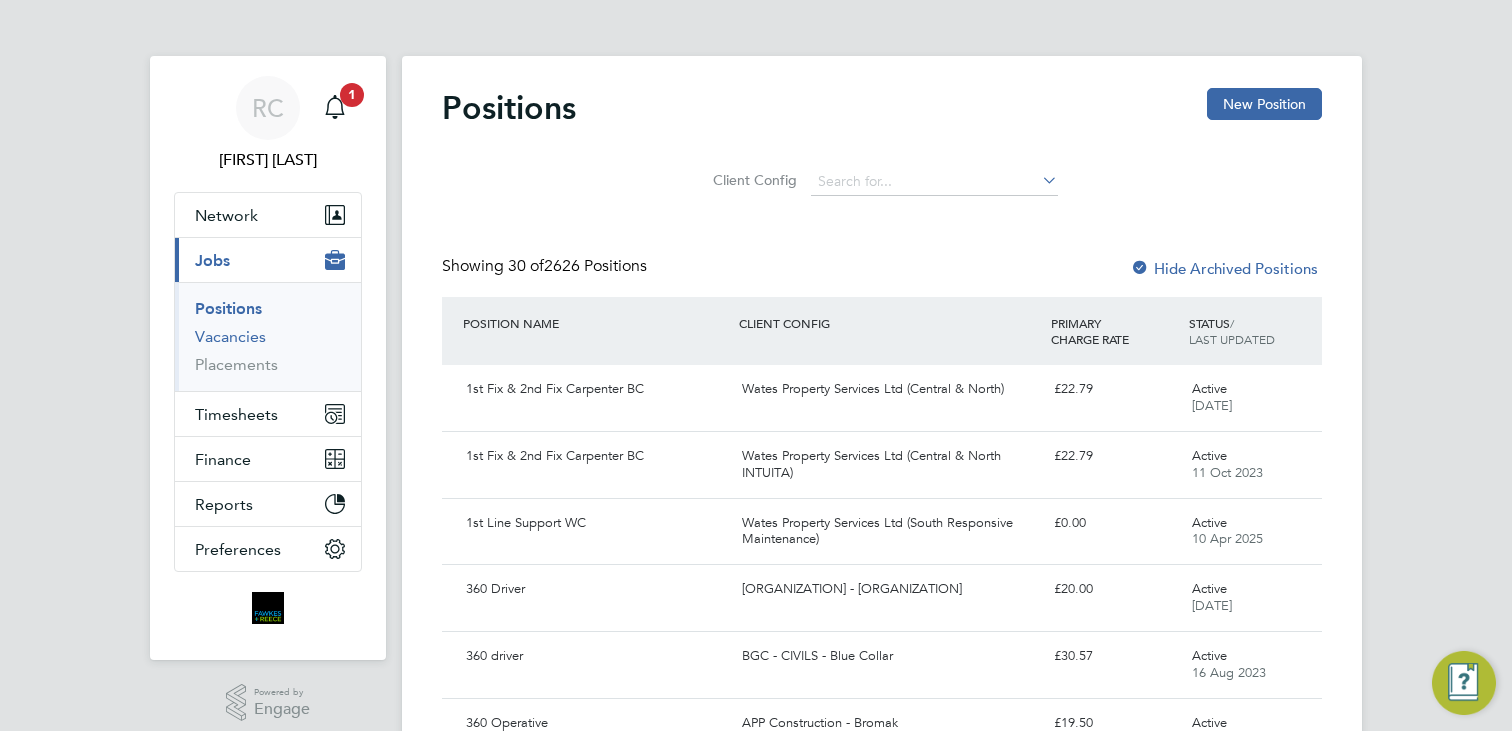 click on "Vacancies" at bounding box center [230, 336] 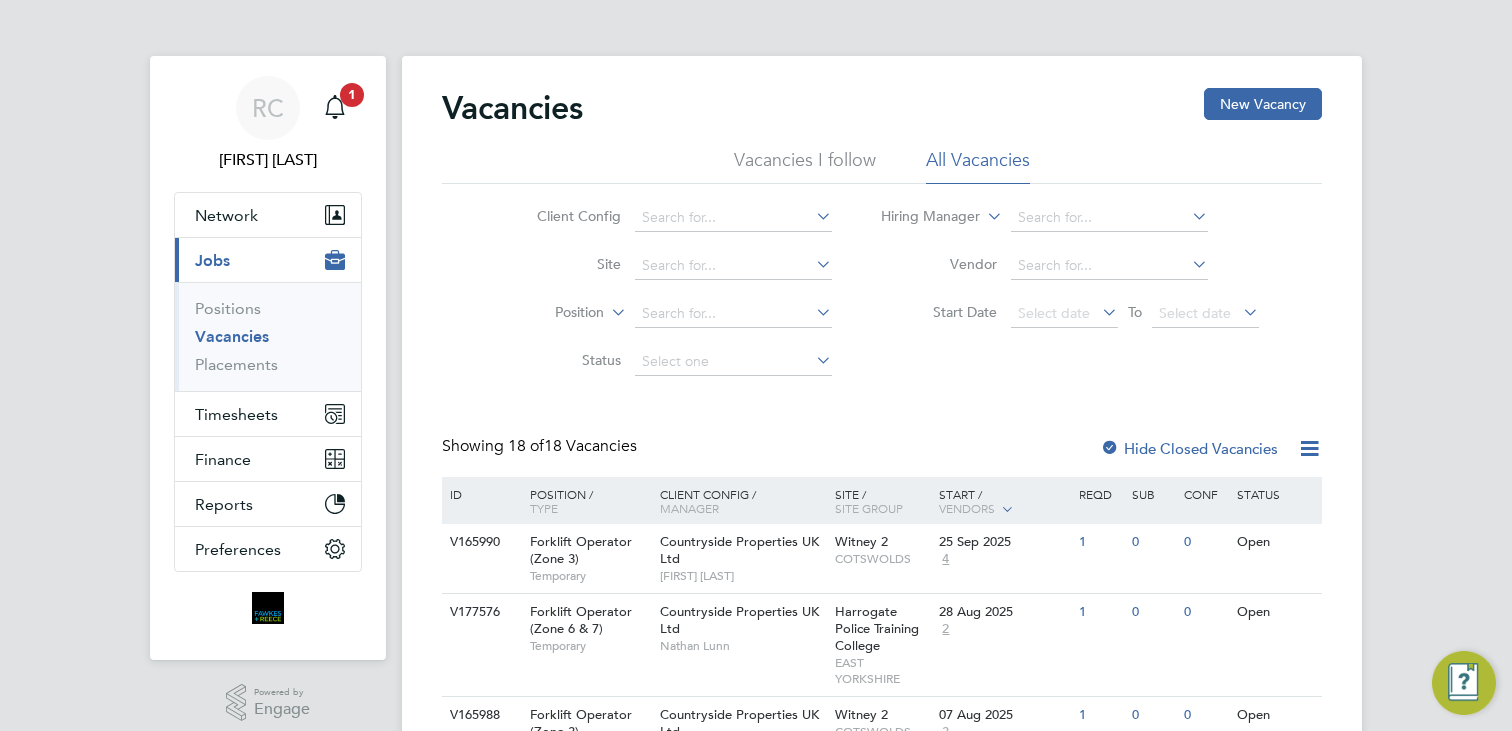 click on "Vacancies I follow" 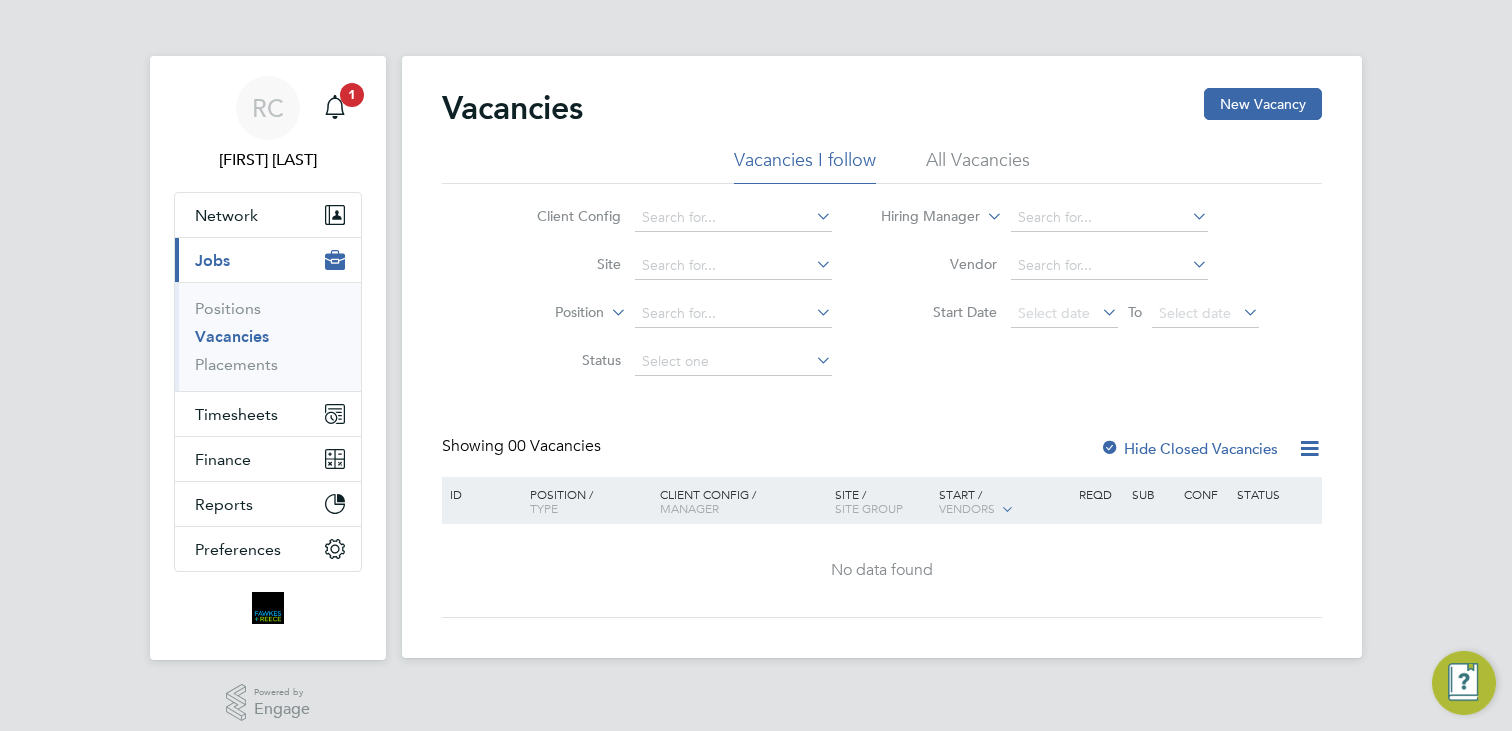 click on "Hide Closed Vacancies" 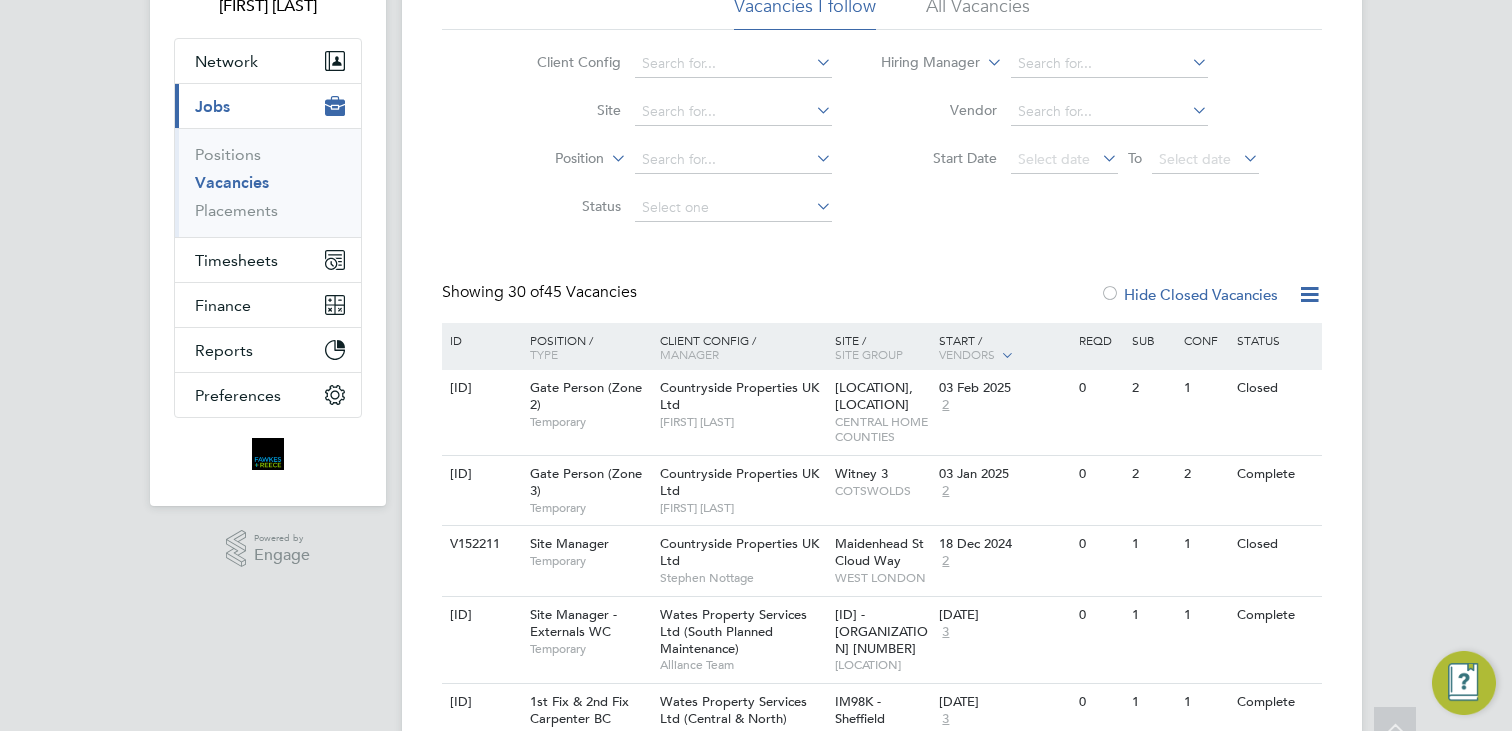scroll, scrollTop: 0, scrollLeft: 0, axis: both 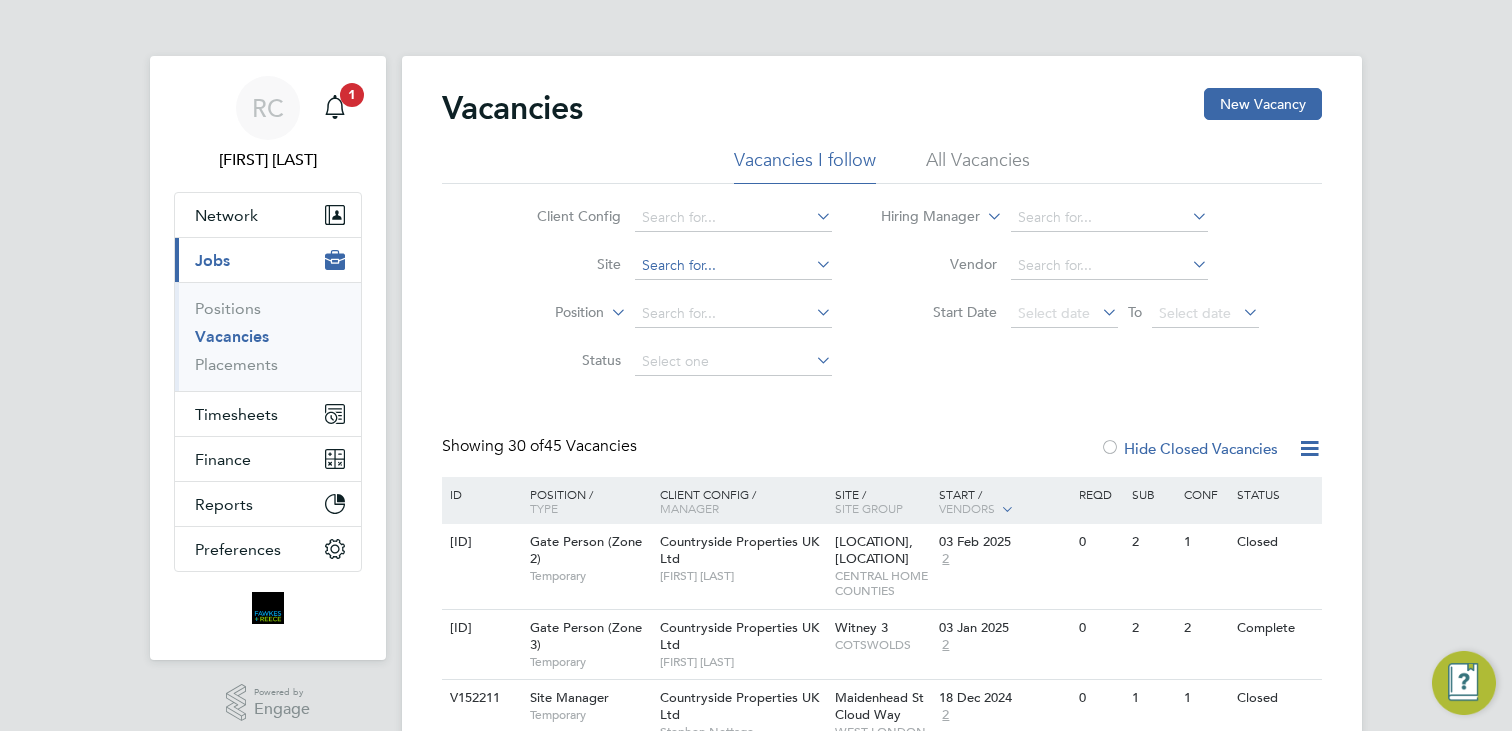 click 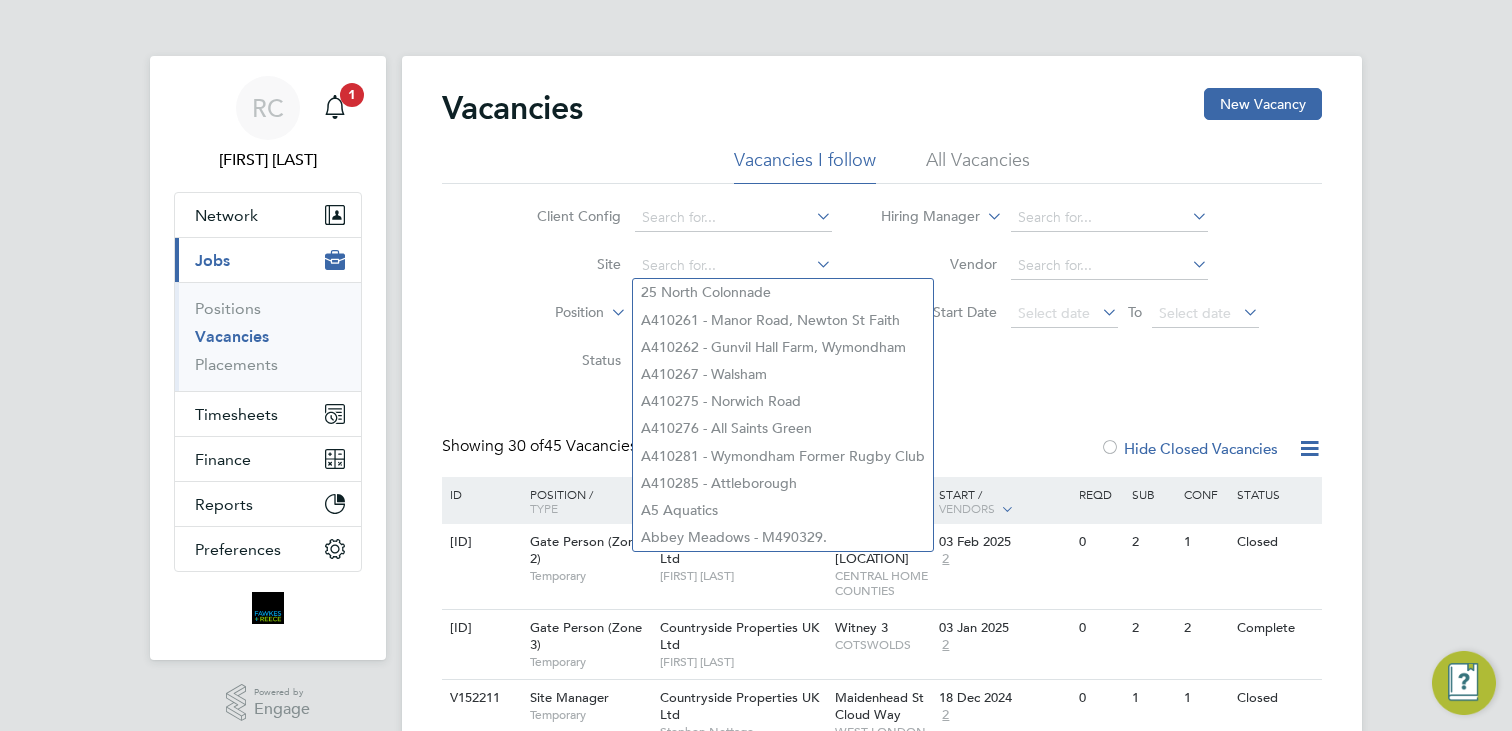 click on "Site" 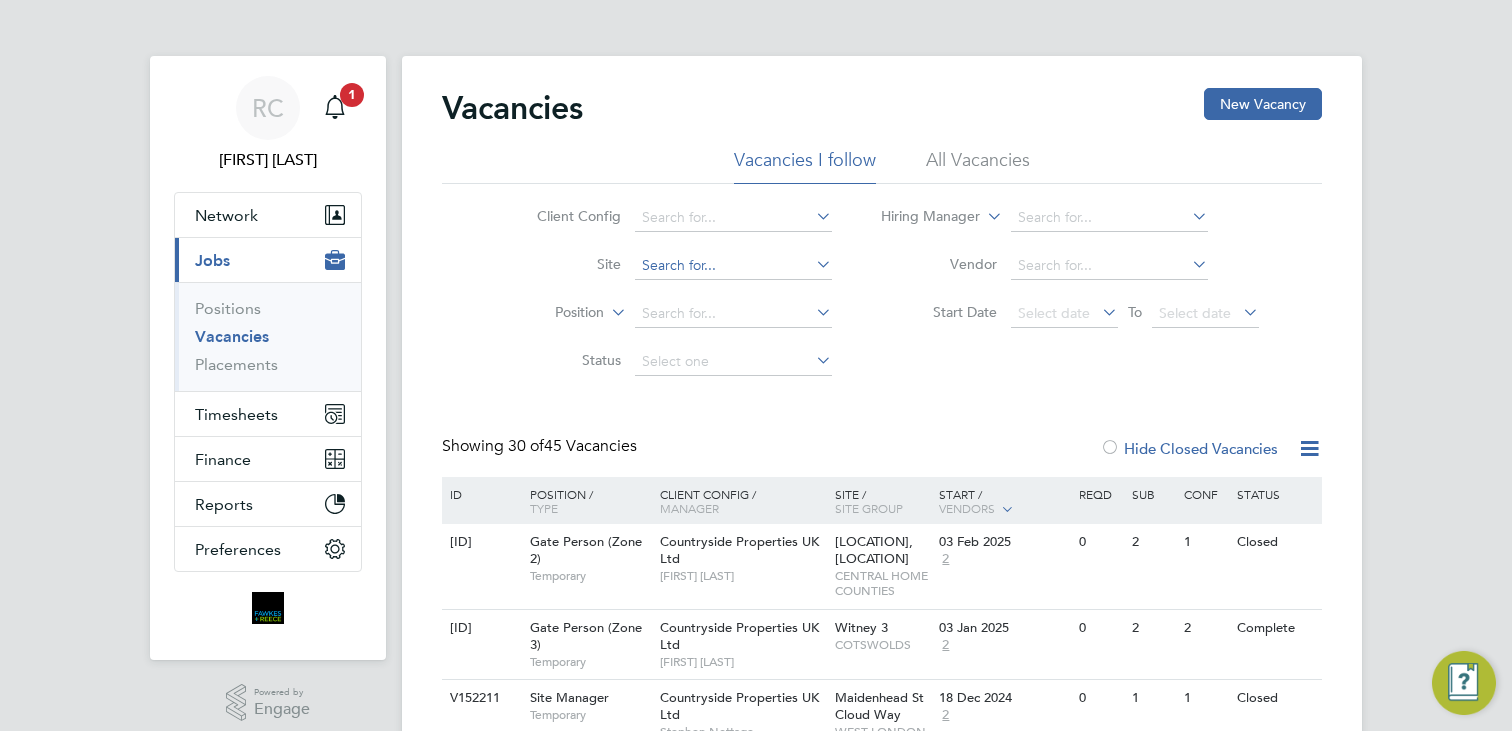 click 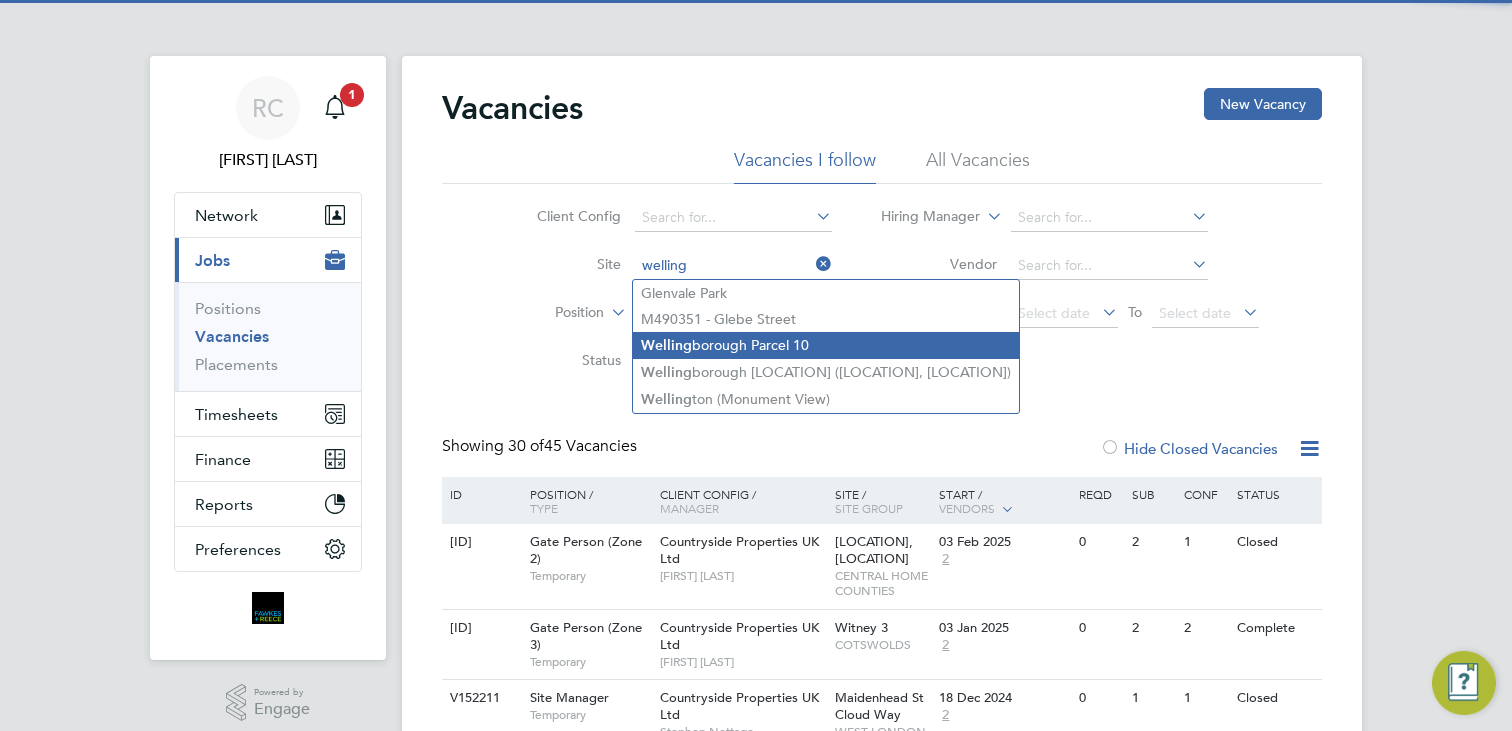 click on "Welling borough Parcel 10" 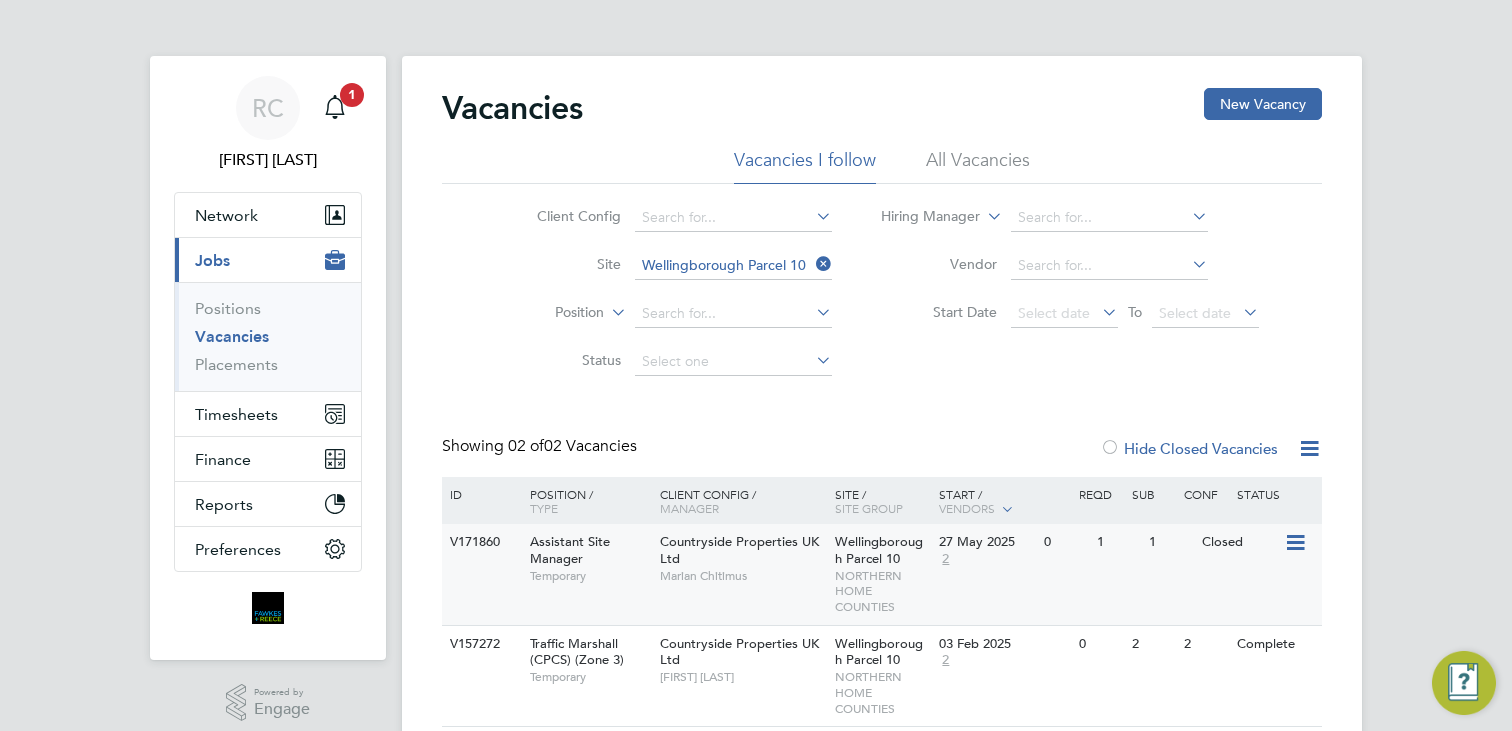 scroll, scrollTop: 68, scrollLeft: 0, axis: vertical 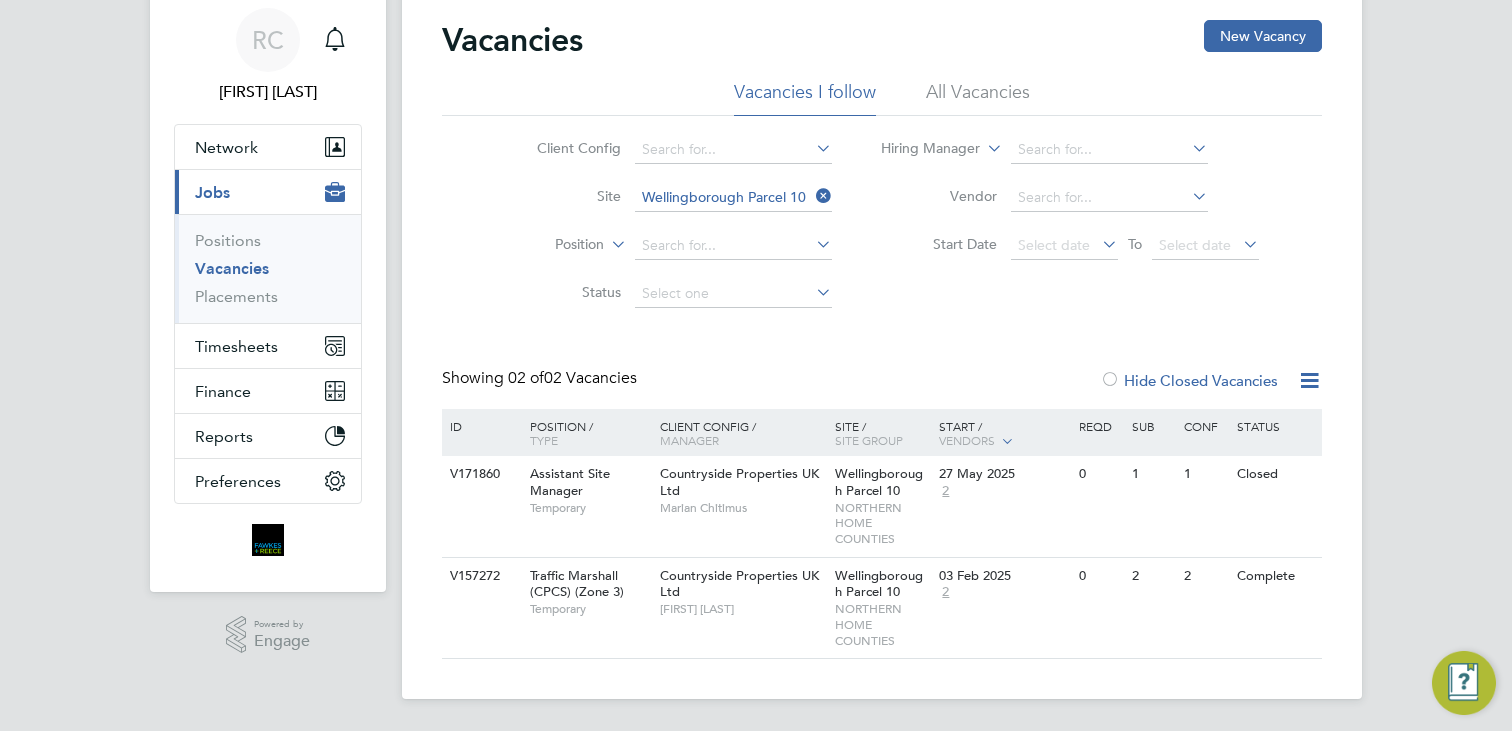 click 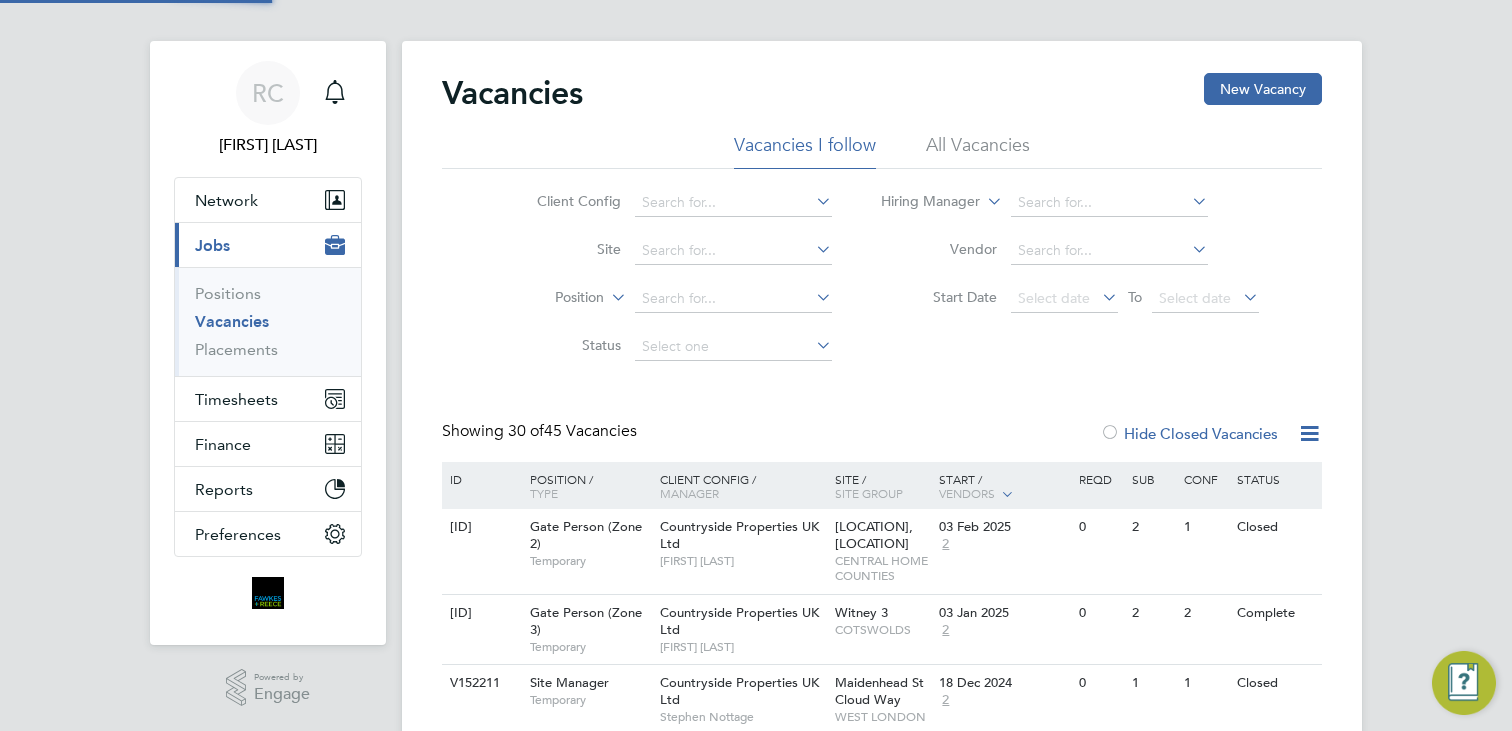 scroll, scrollTop: 68, scrollLeft: 0, axis: vertical 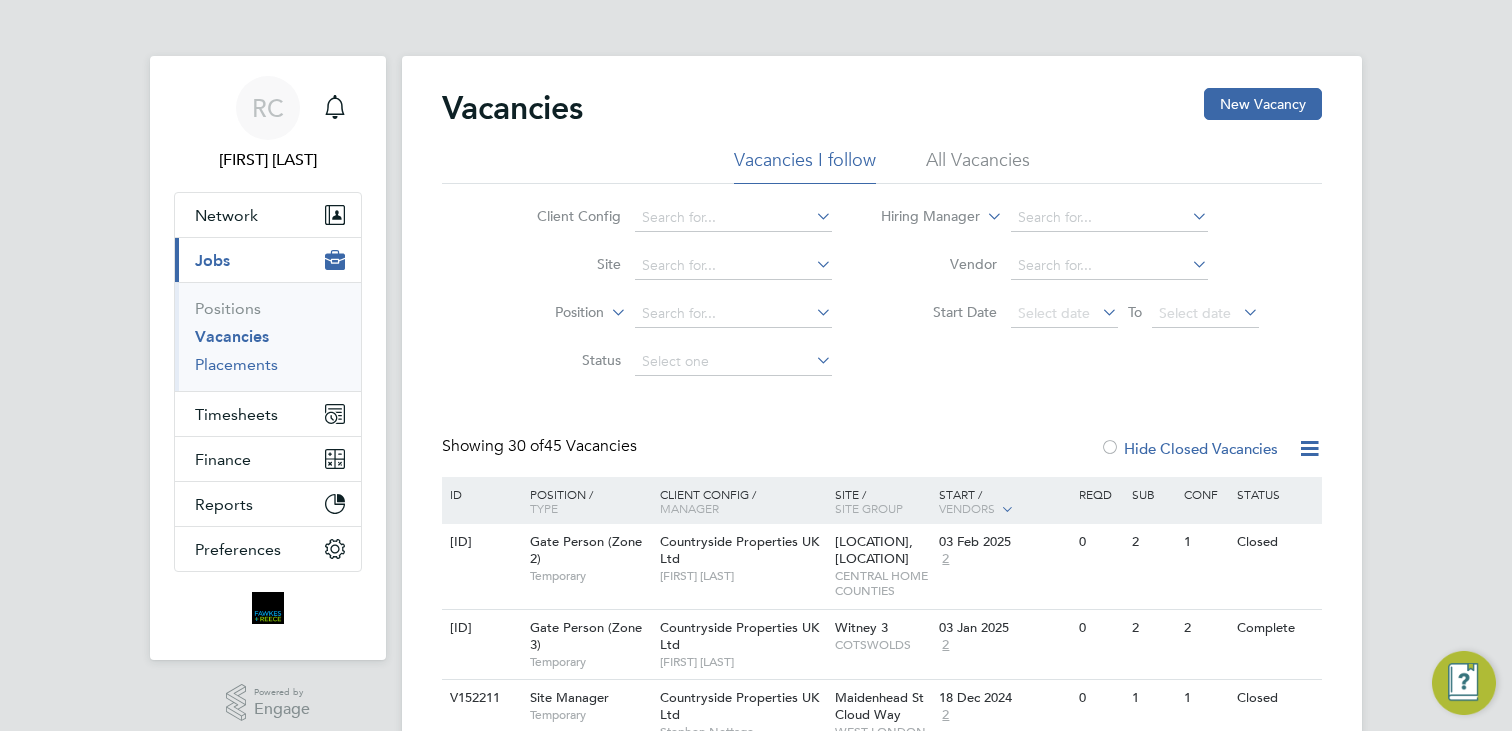 click on "Placements" at bounding box center (236, 364) 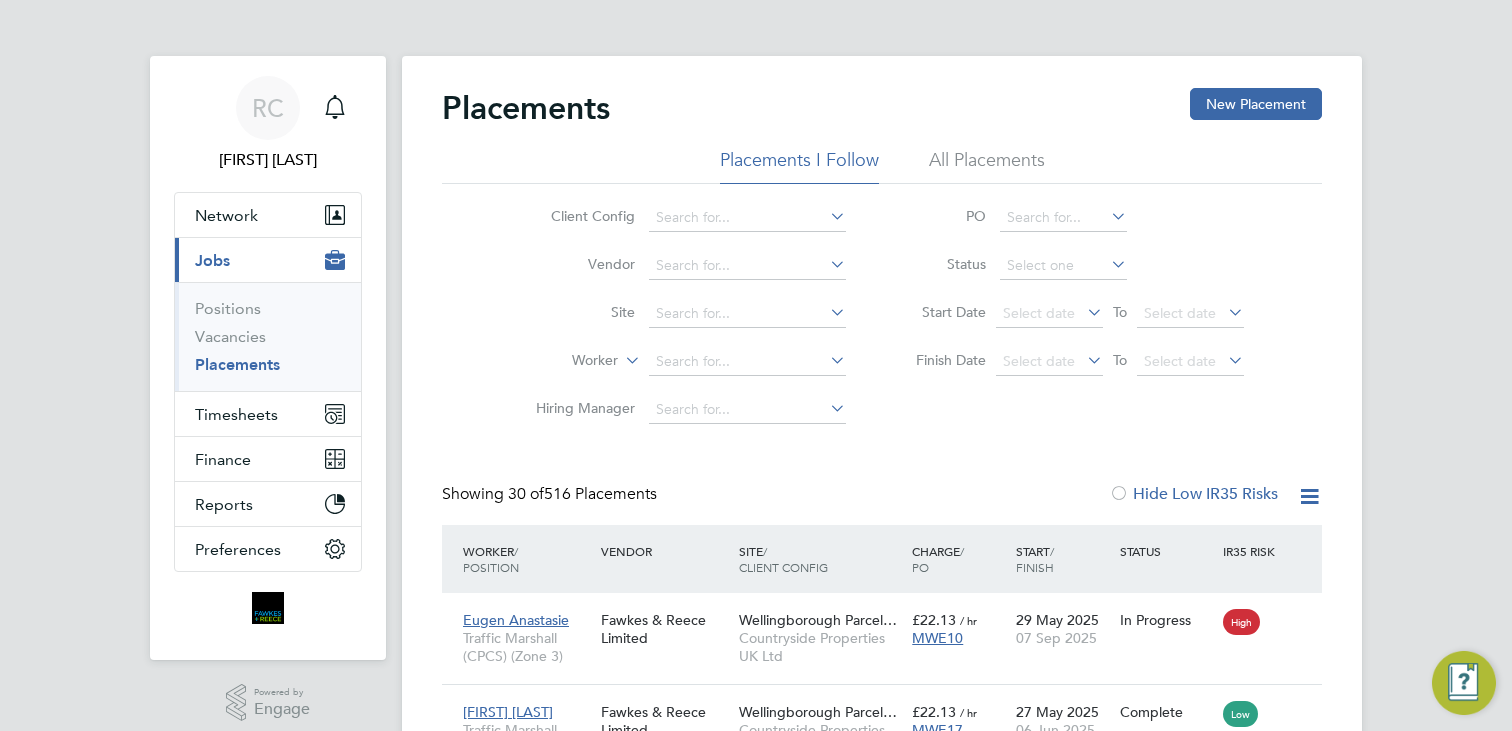 scroll, scrollTop: 10, scrollLeft: 10, axis: both 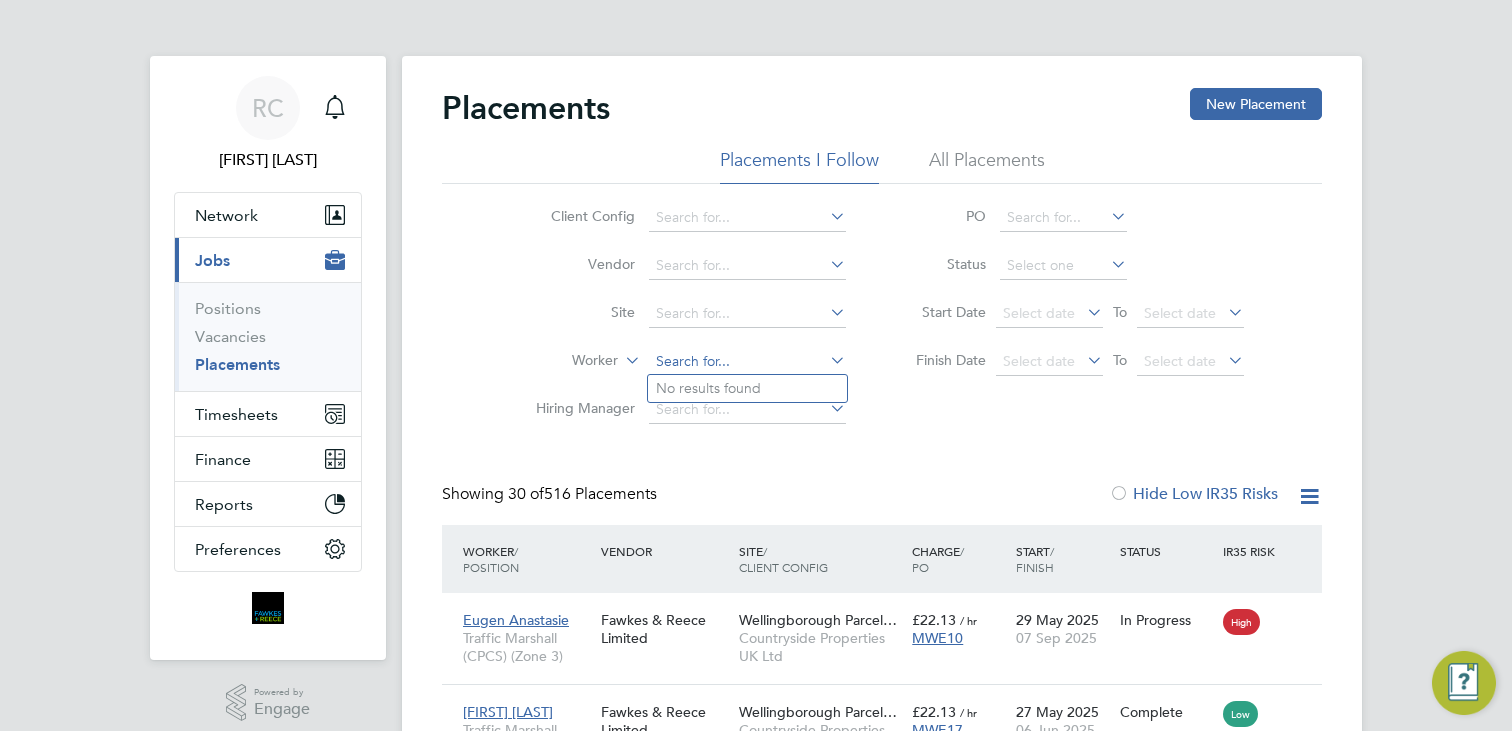 click 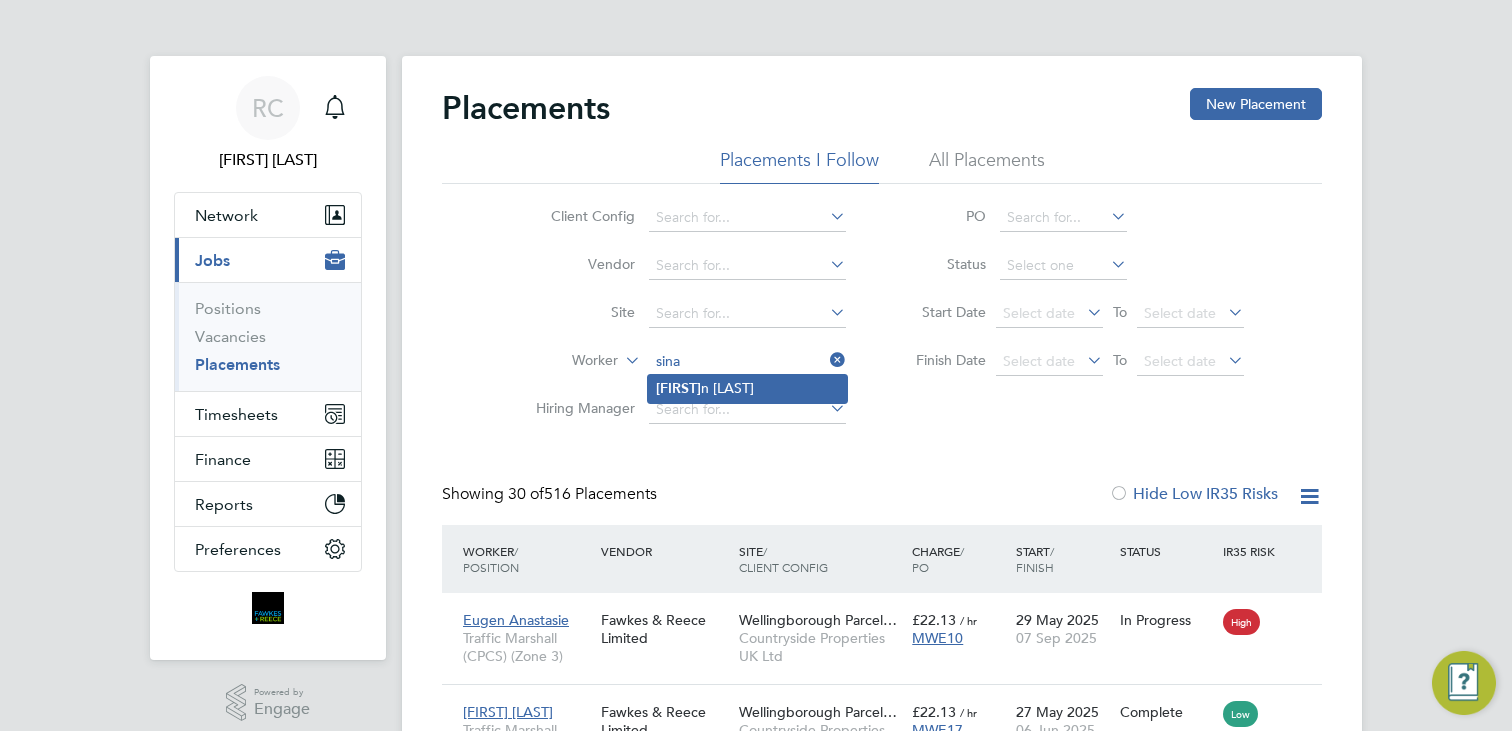 click on "Sina n Akkur" 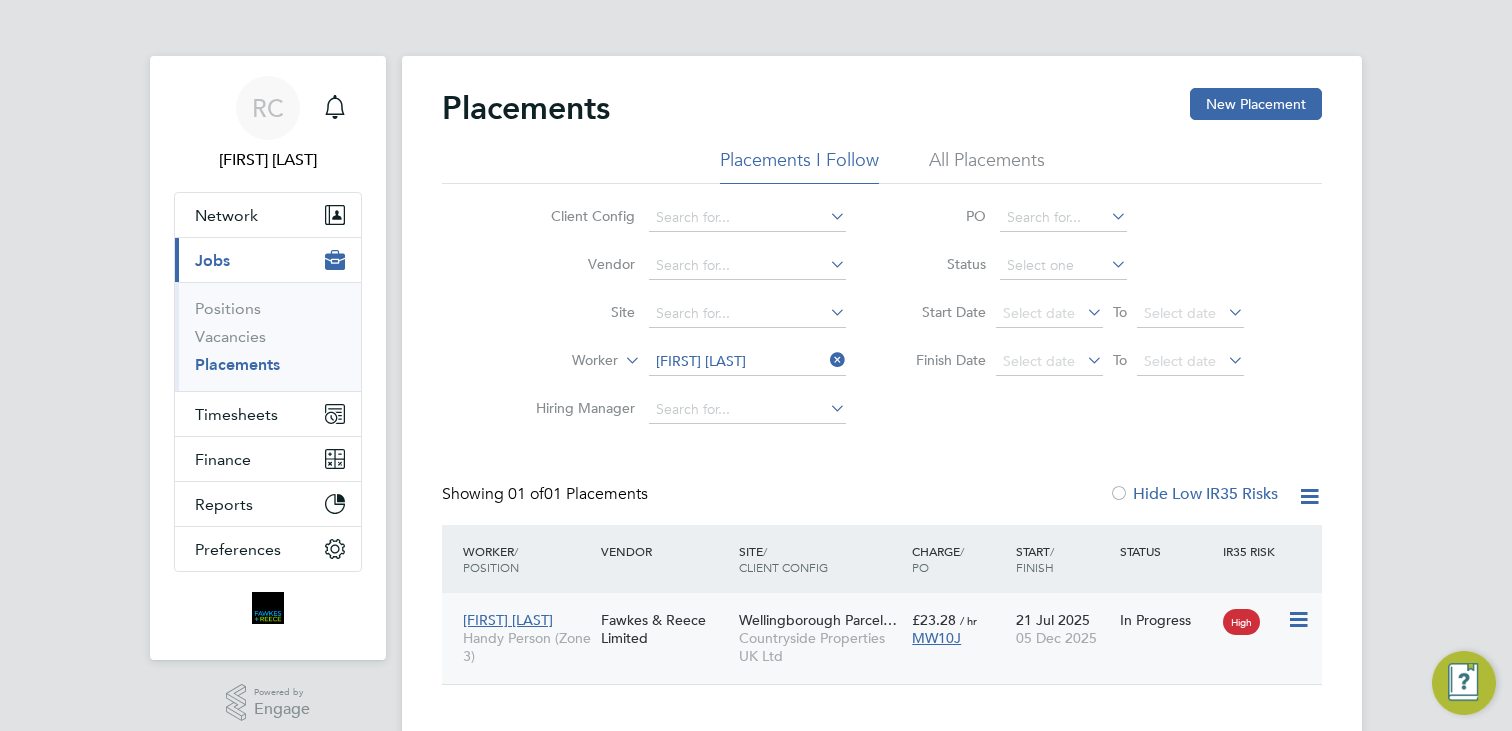 click 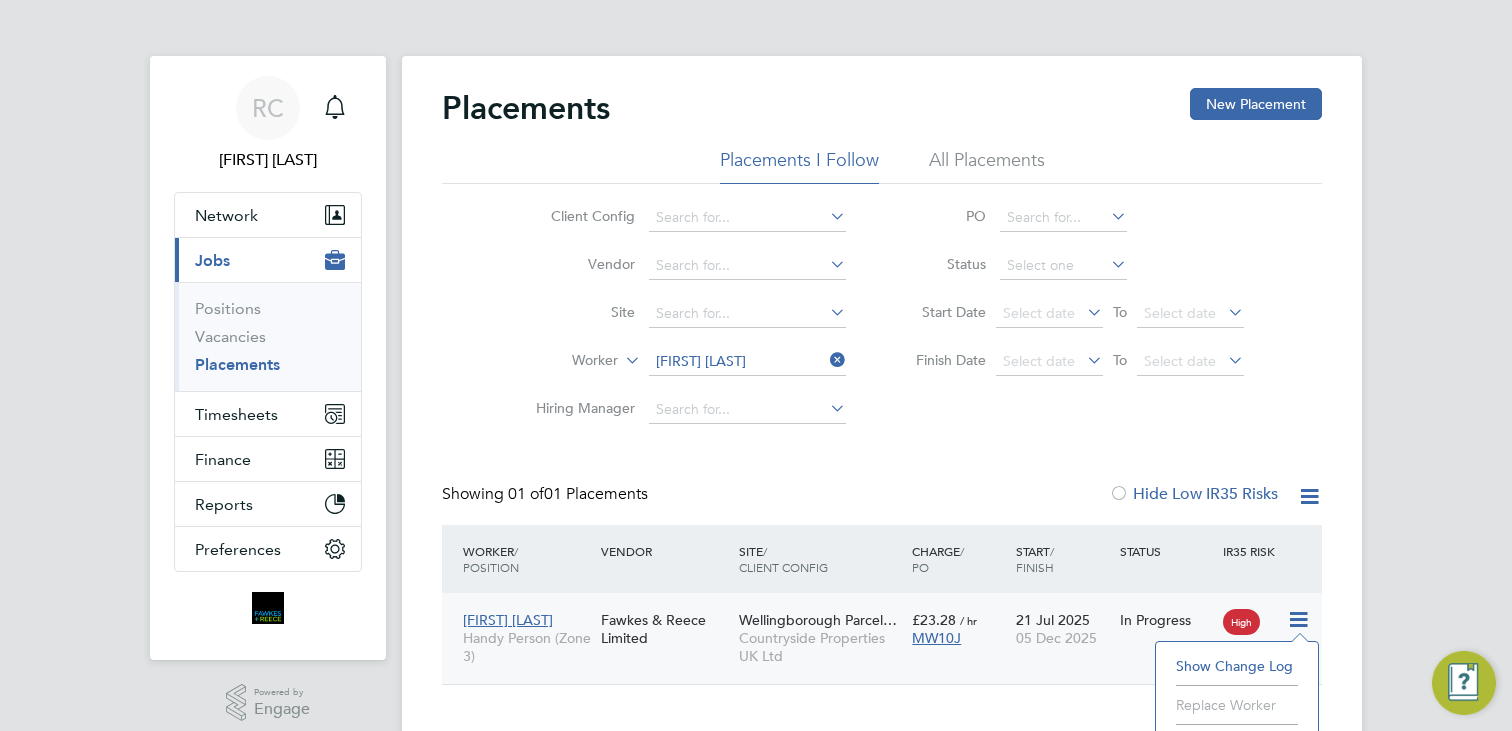 click 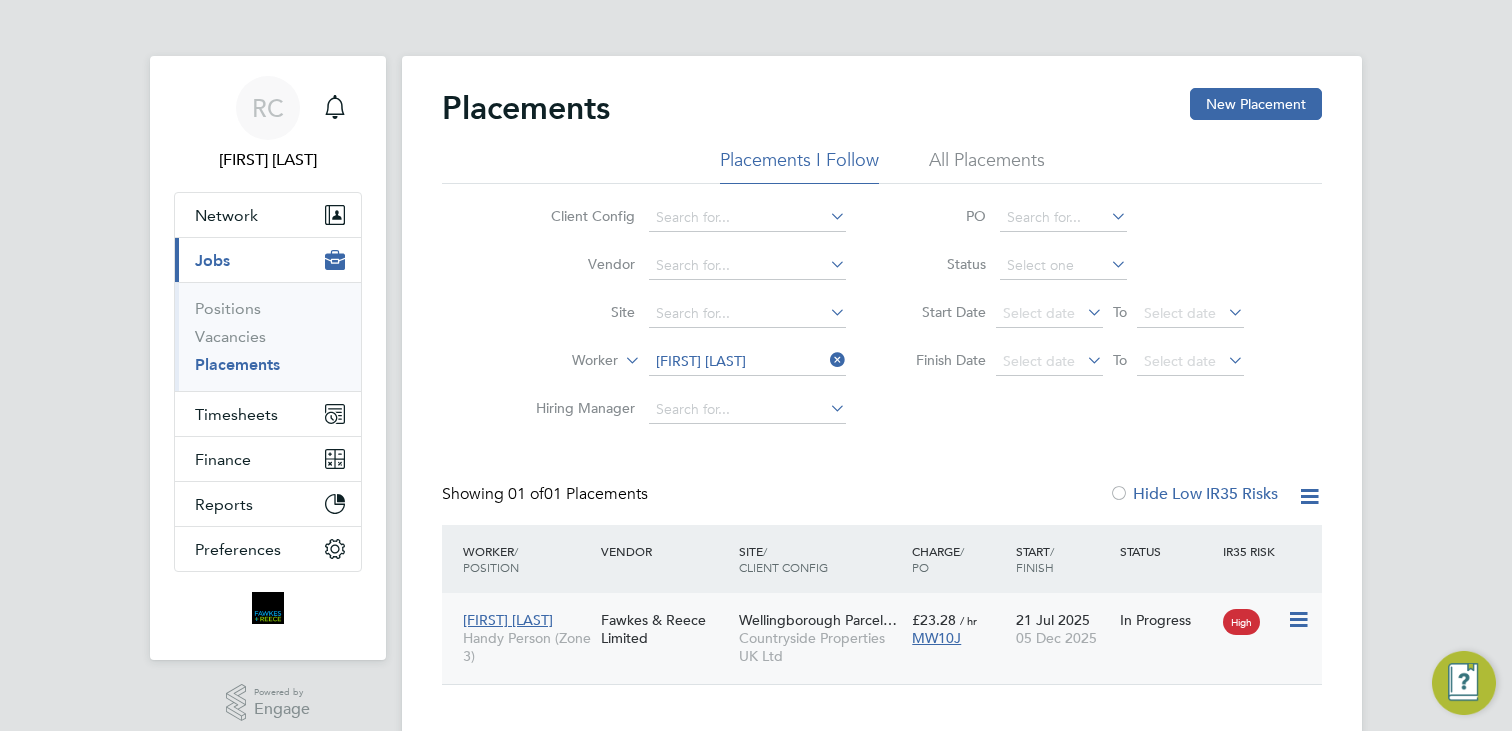 click on "Wellingborough Parcel…" 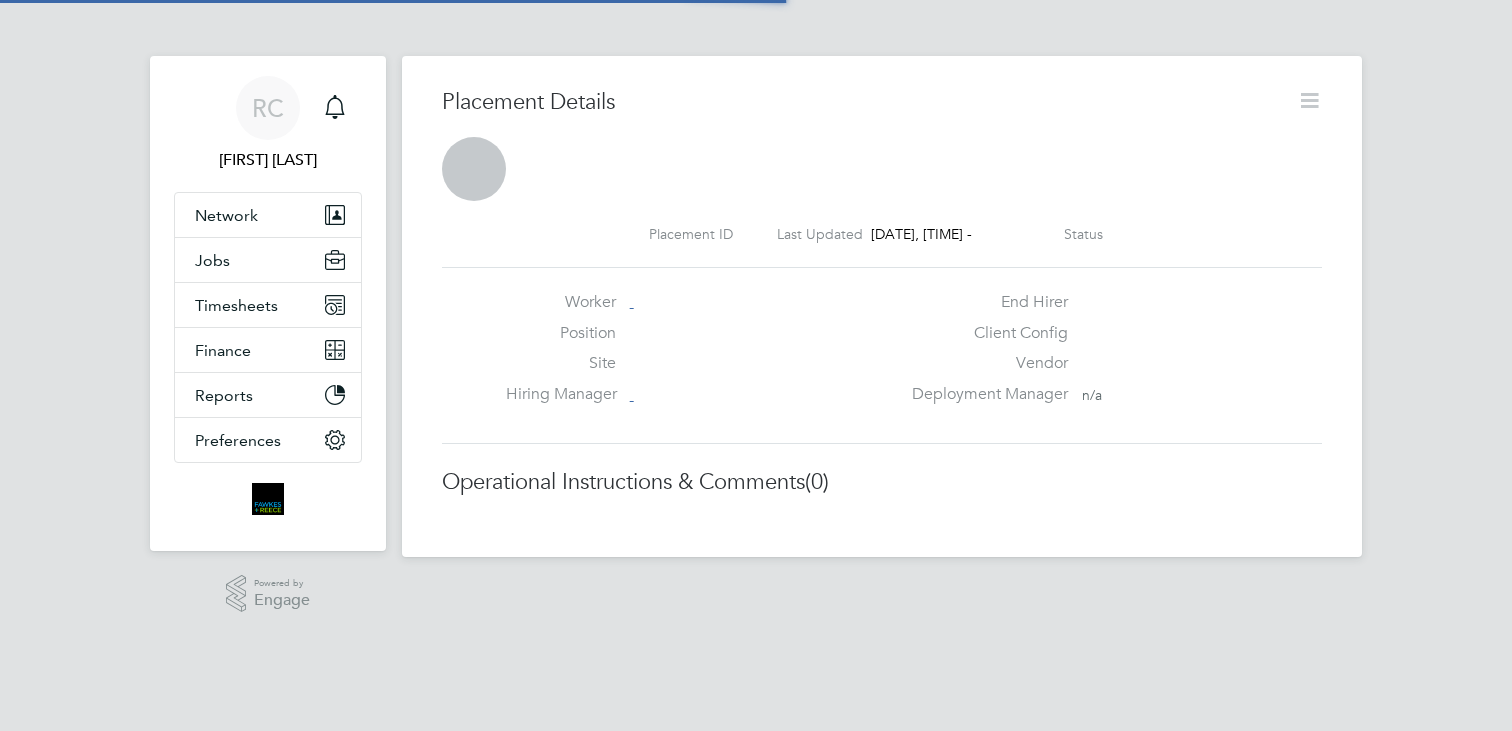 scroll, scrollTop: 0, scrollLeft: 0, axis: both 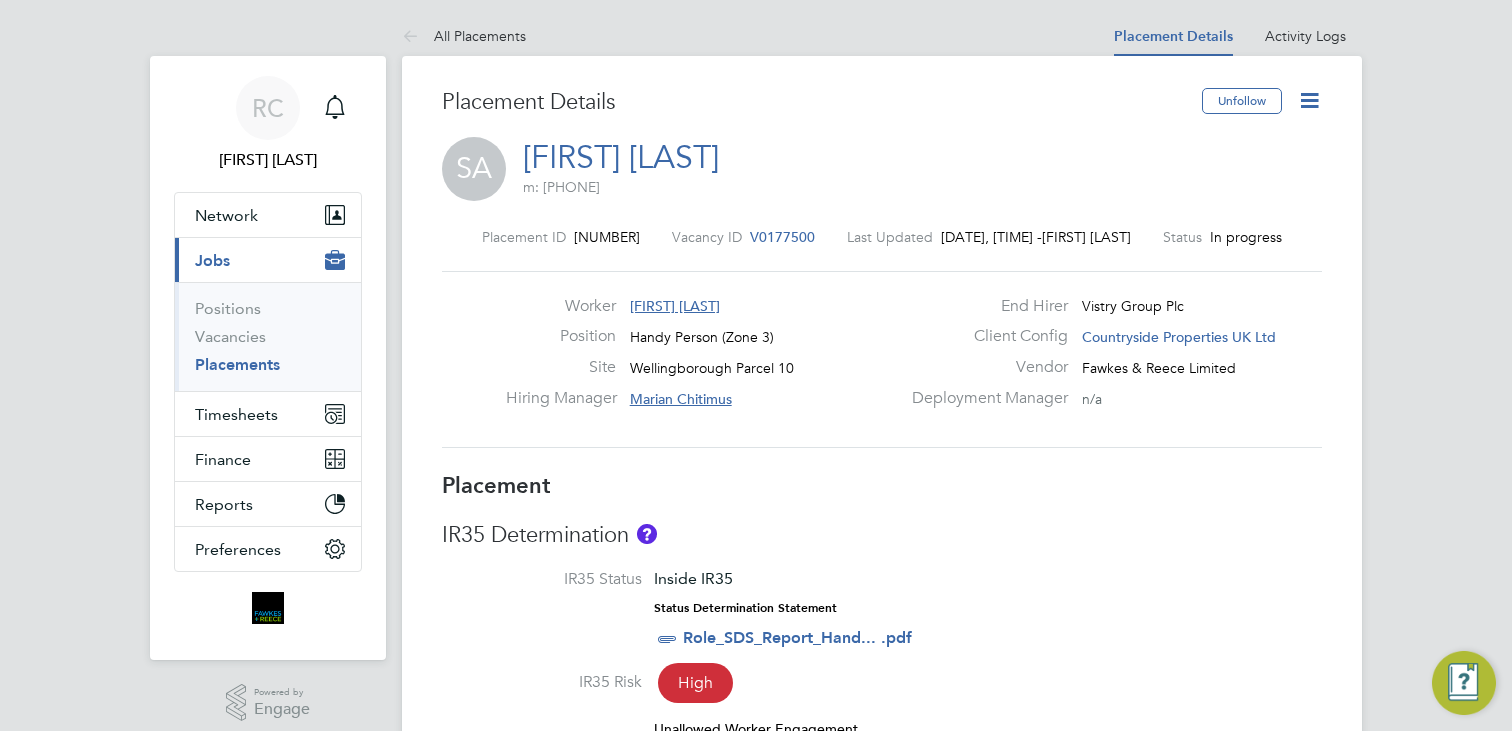 click 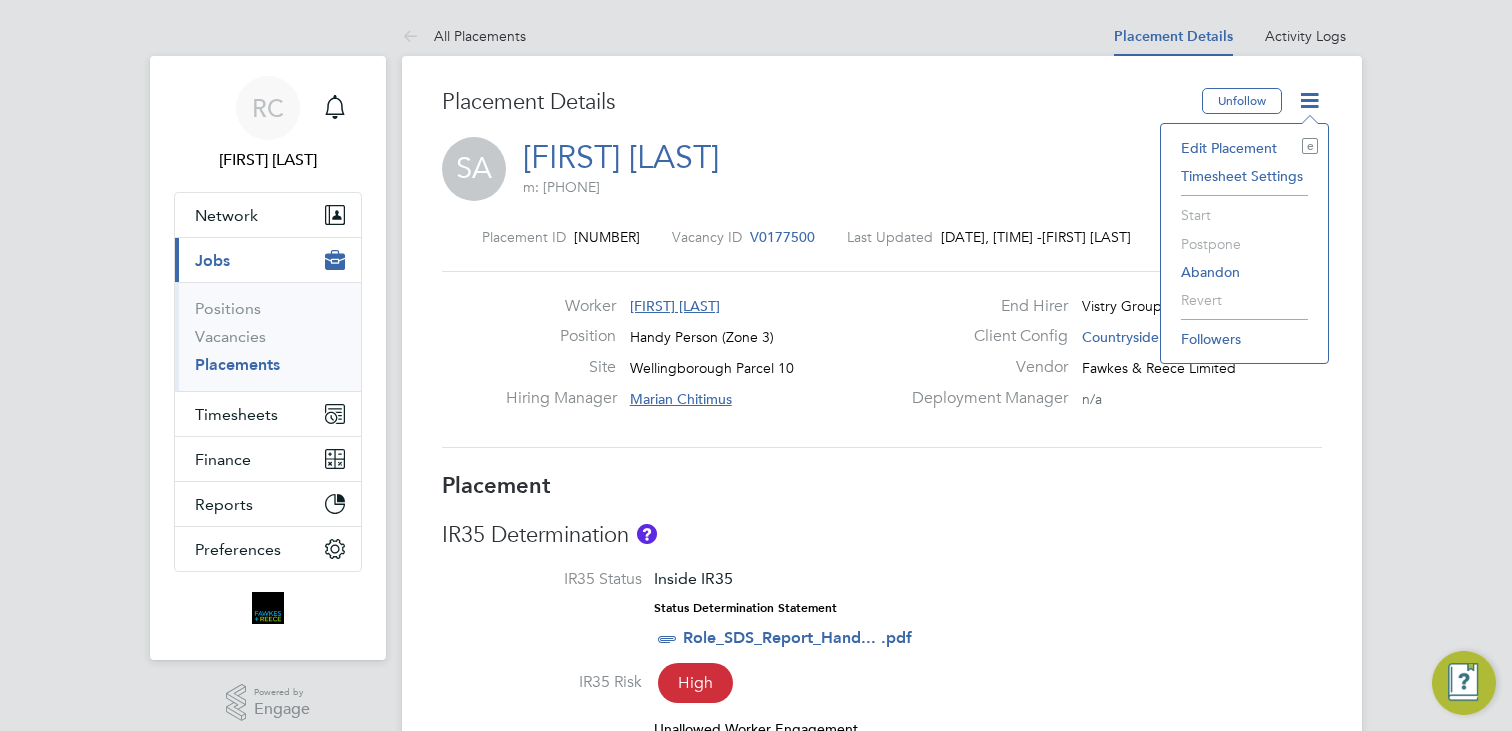 click on "Edit Placement e" 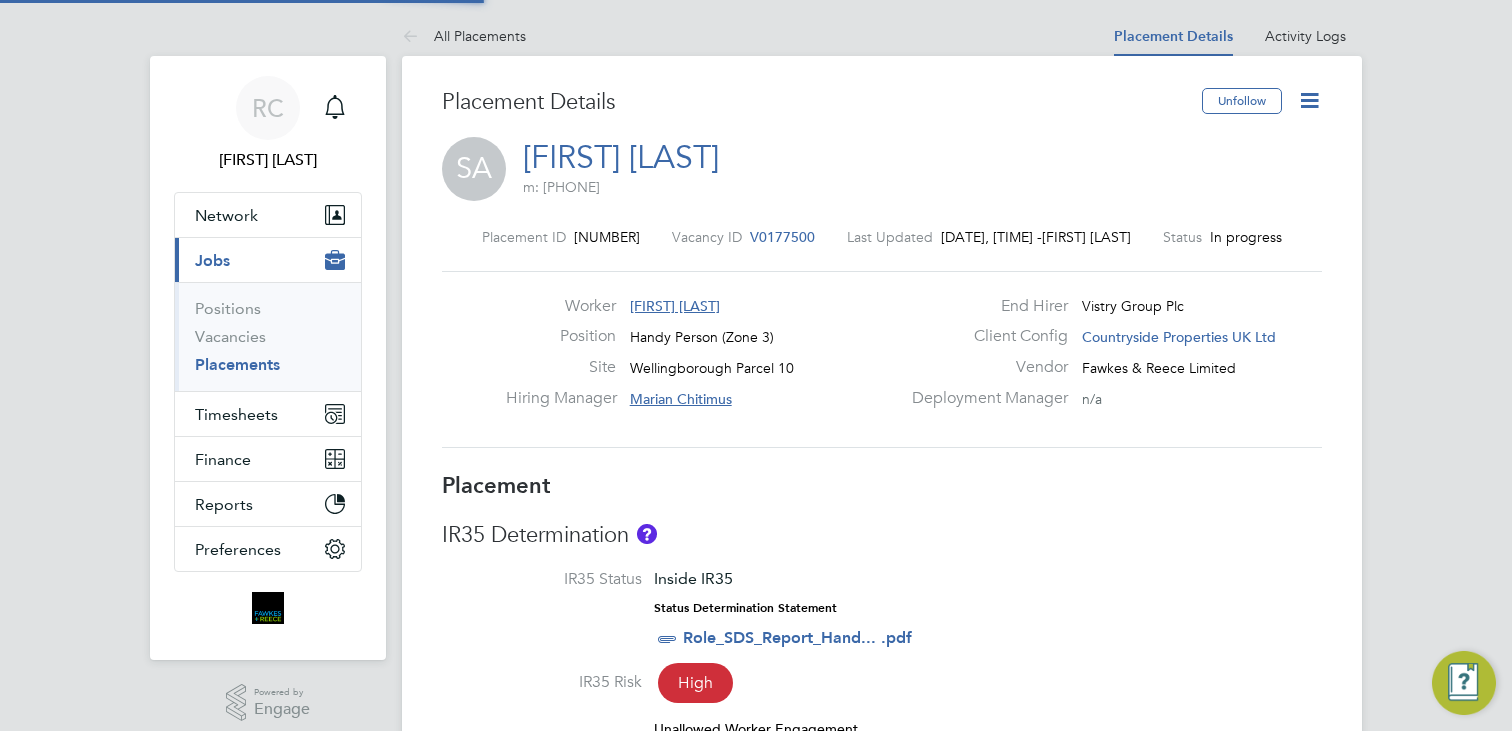 type on "Marian Chitimus" 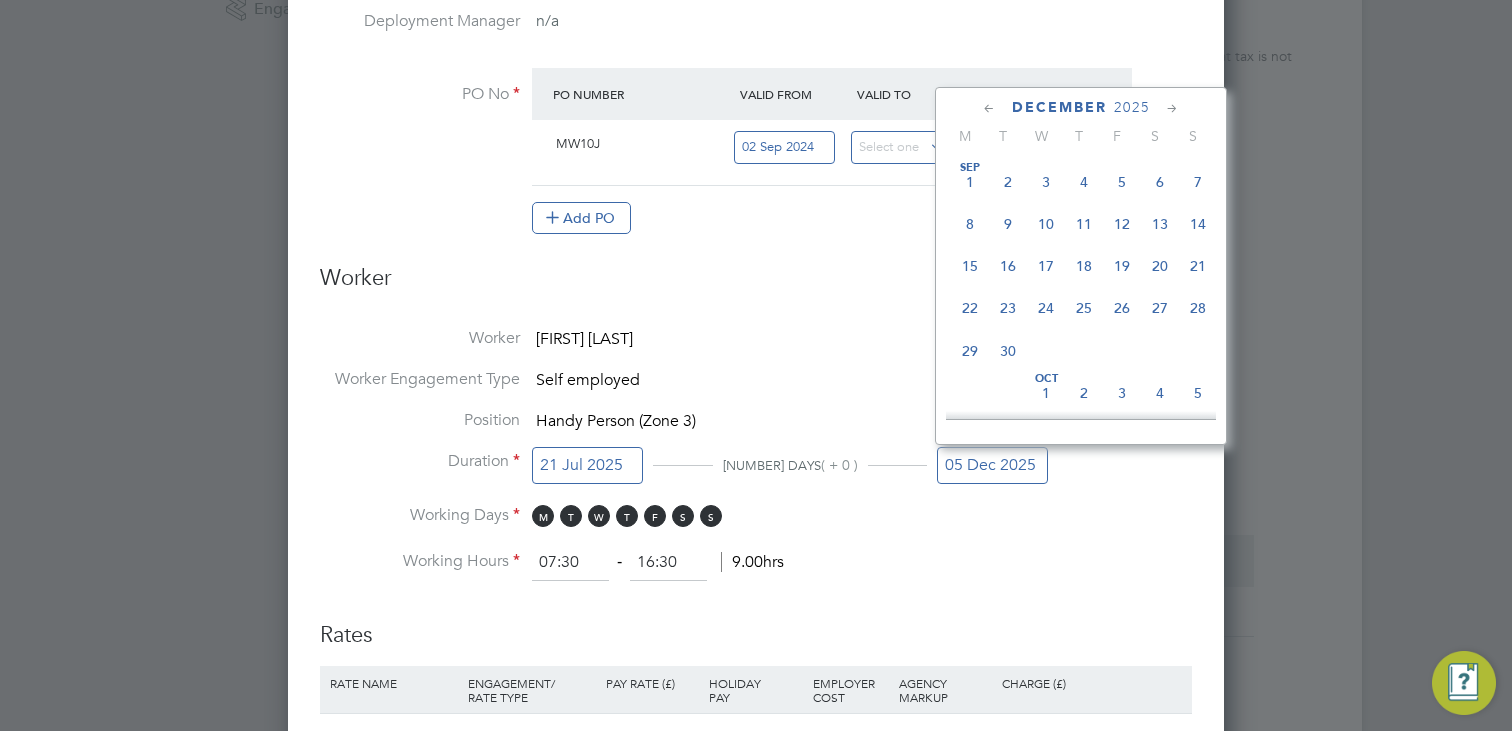 click on "05 Dec 2025" at bounding box center (992, 465) 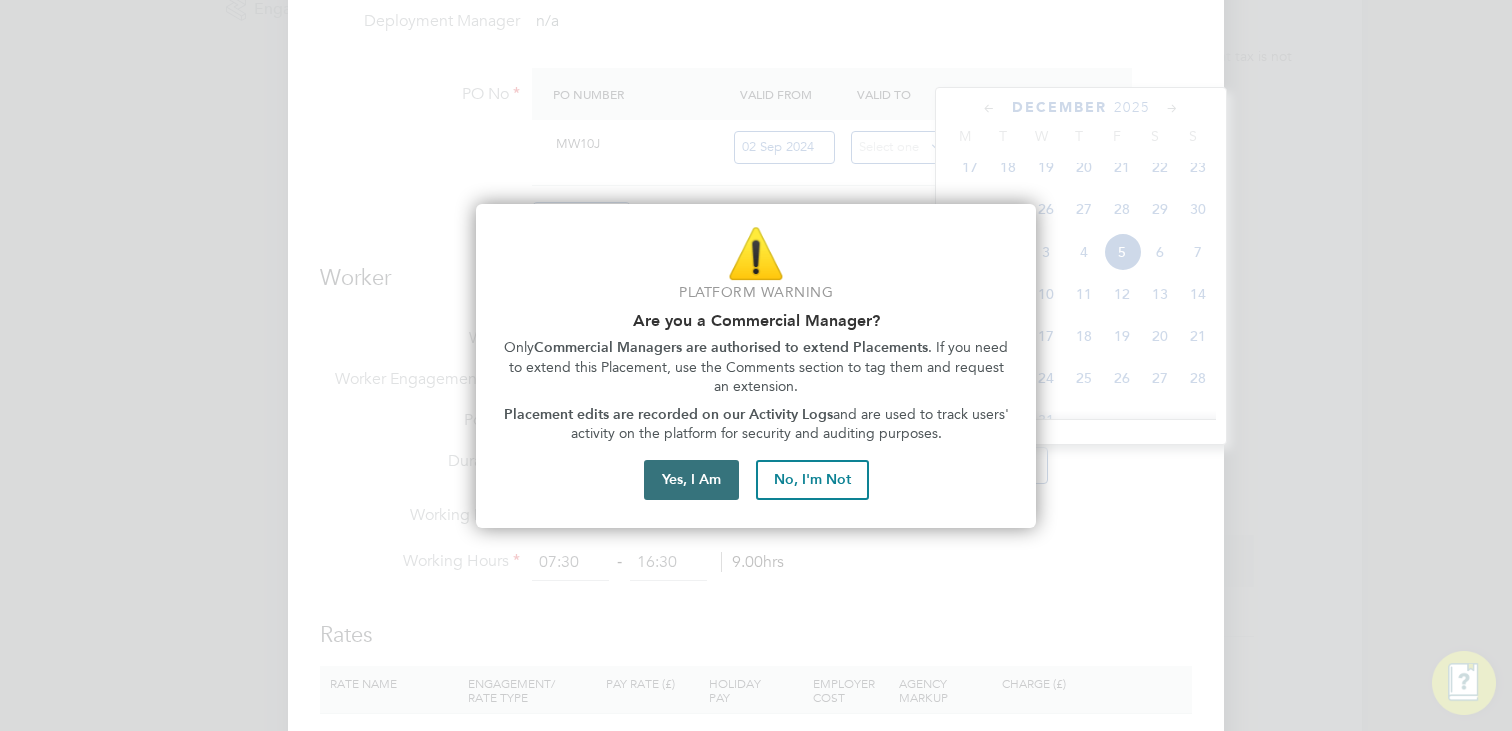 click on "Yes, I Am" at bounding box center (691, 480) 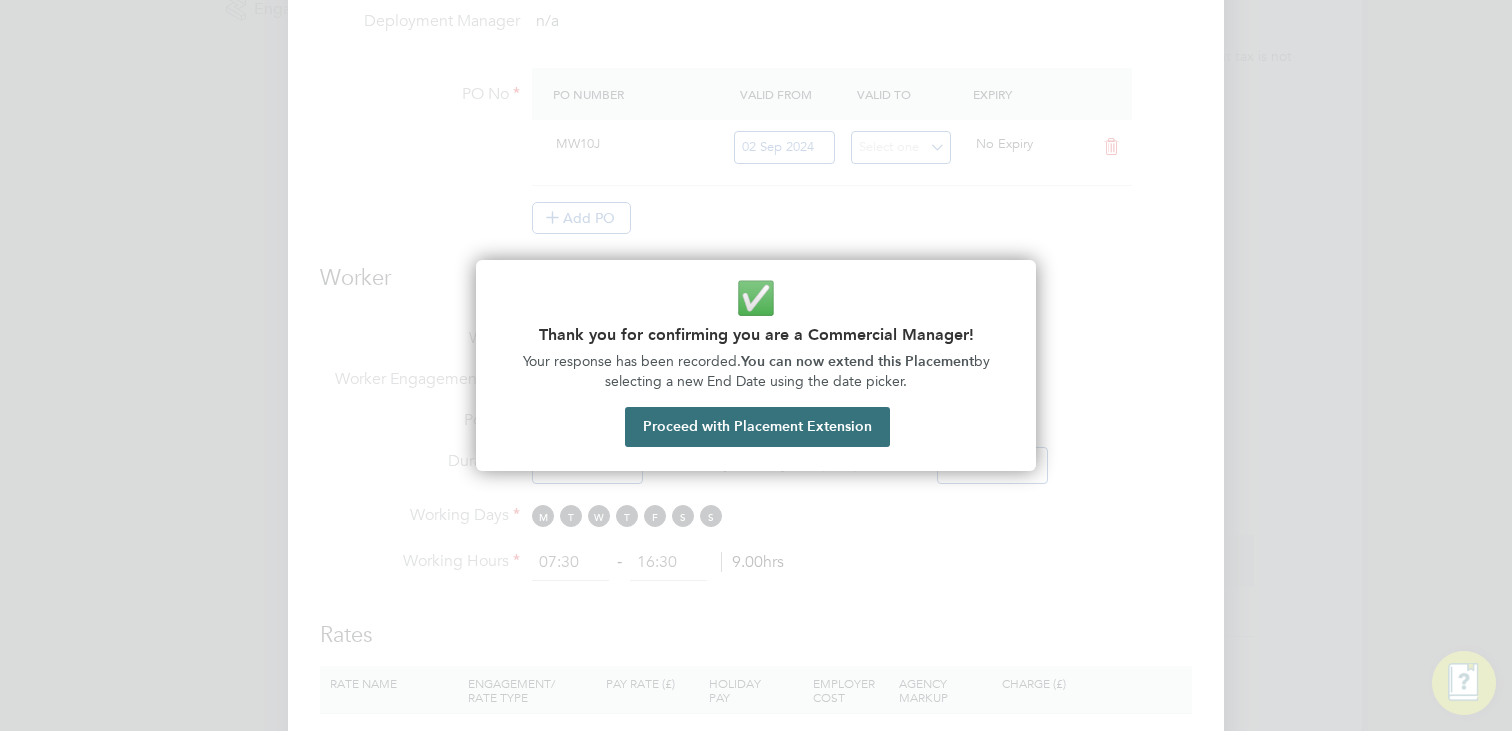 click on "Proceed with Placement Extension" at bounding box center [757, 427] 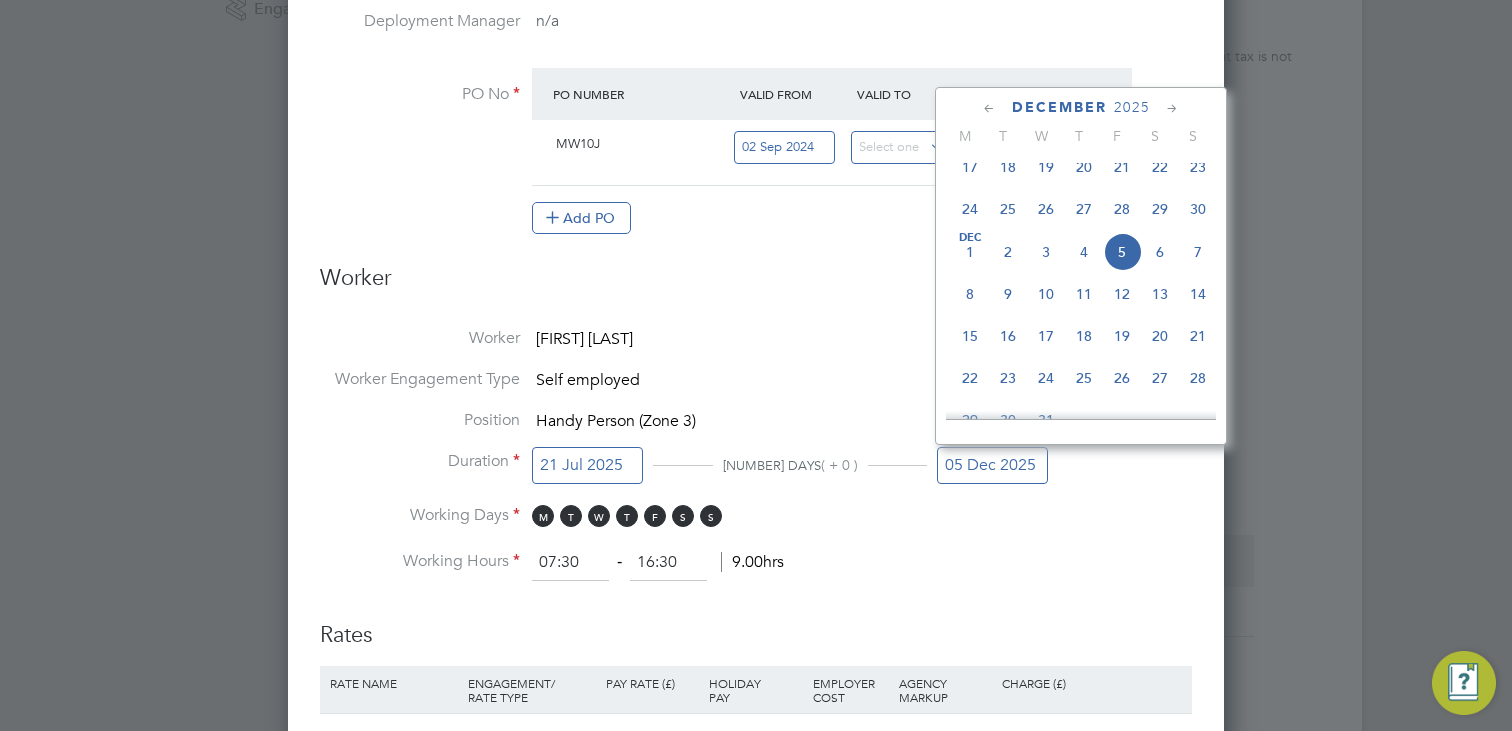 click 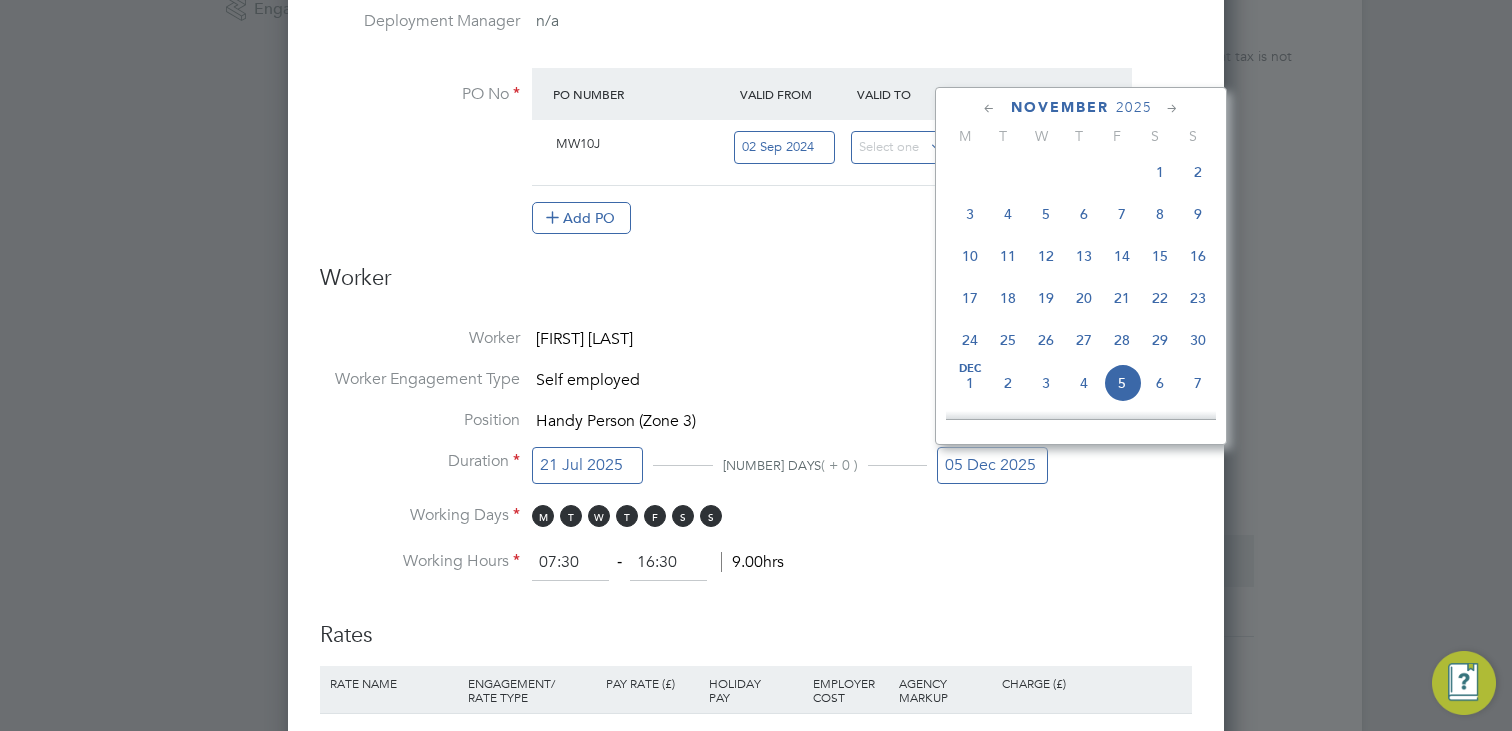 click 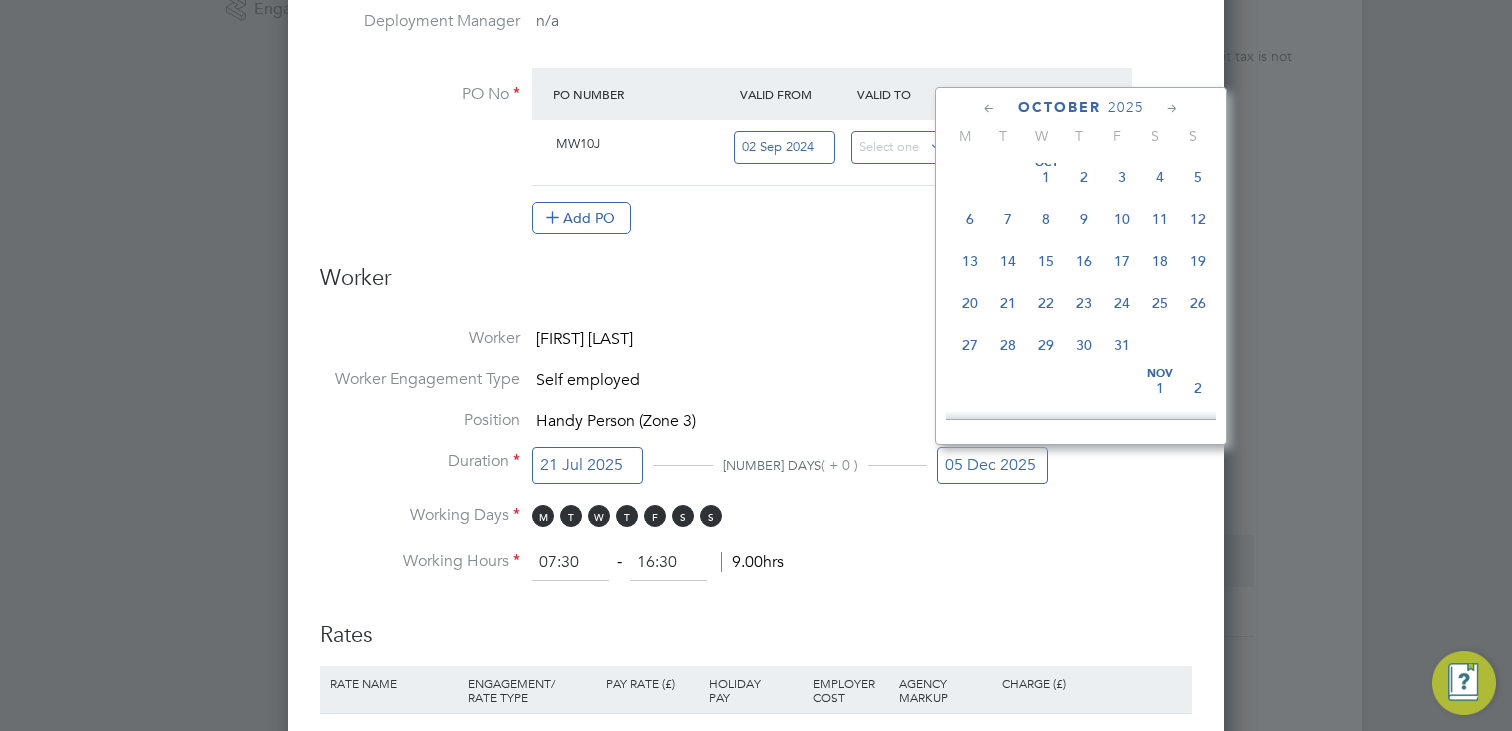 click 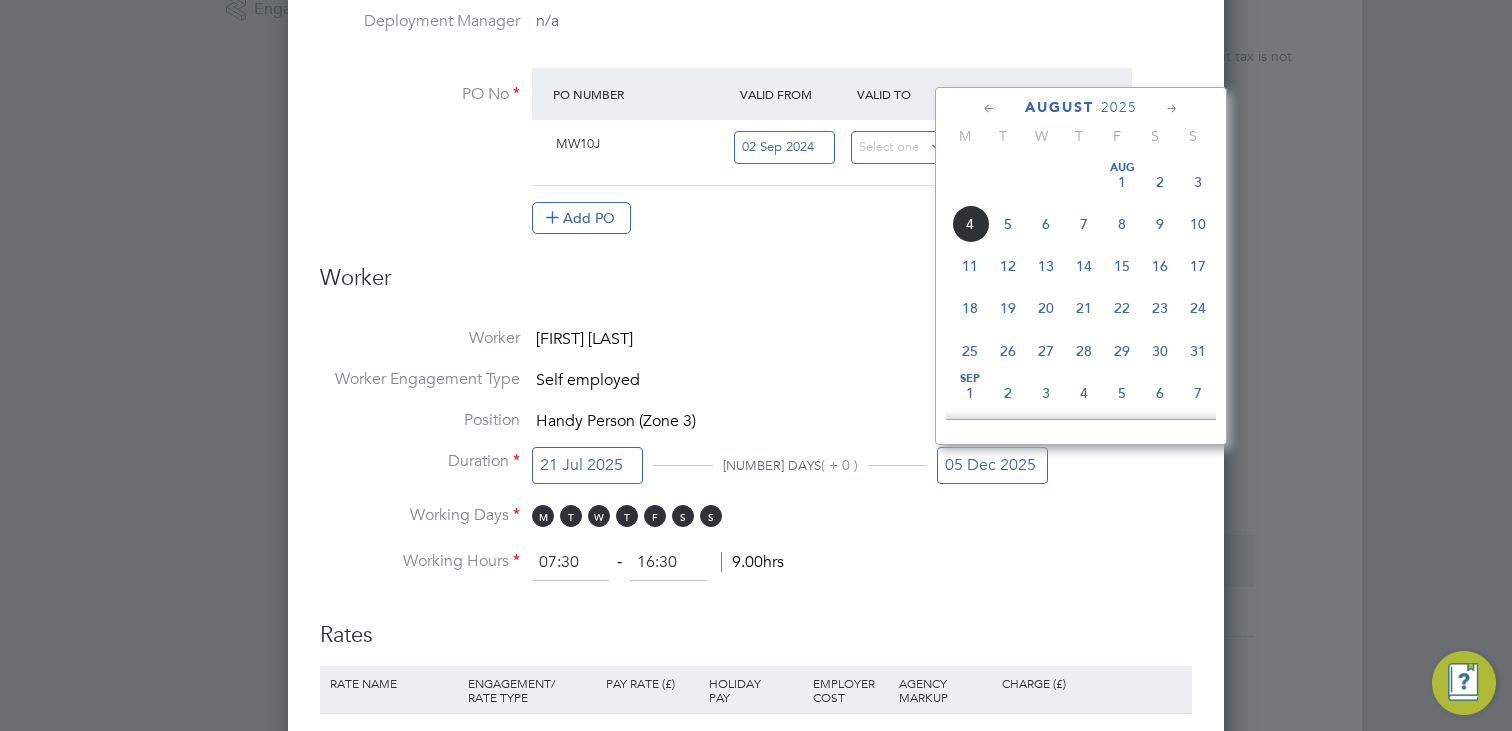 click 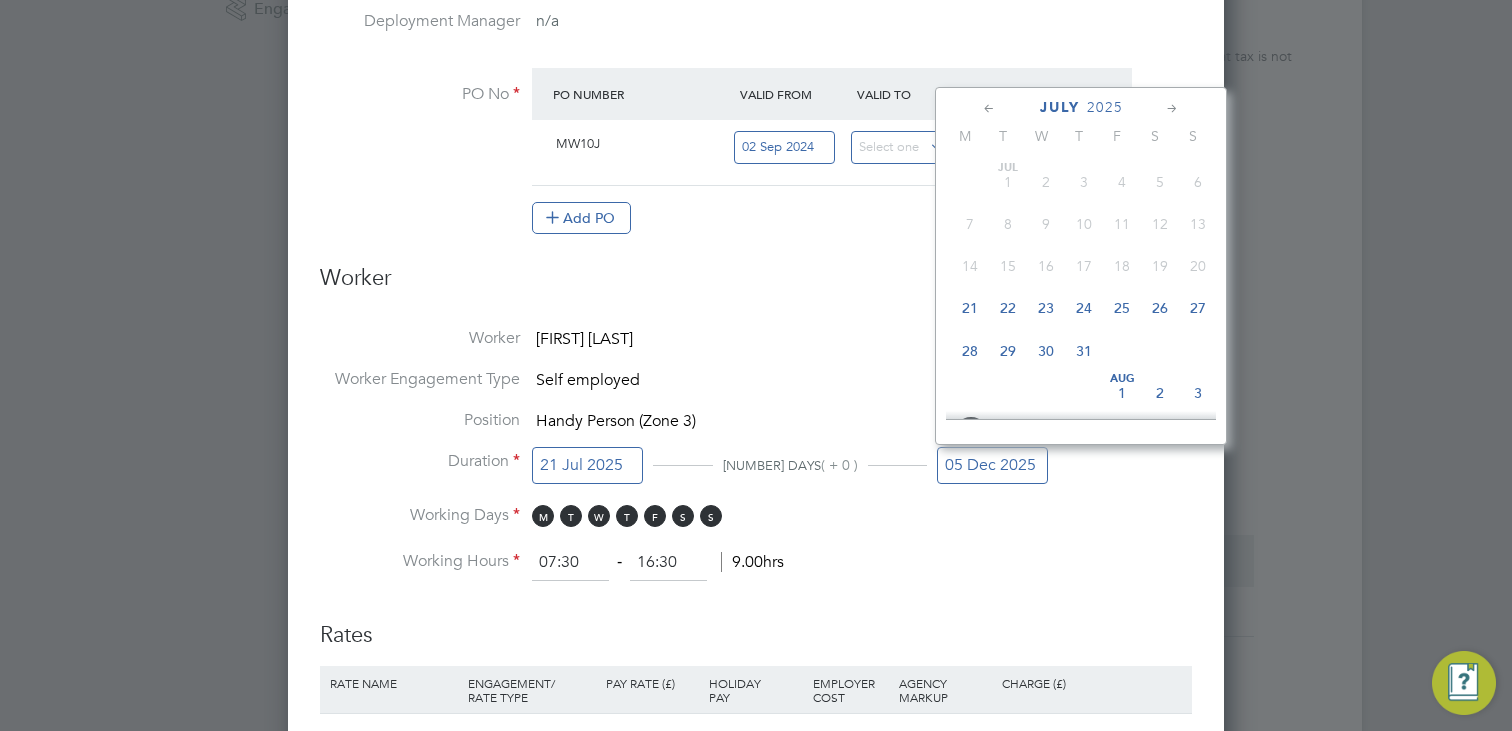 click on "25" 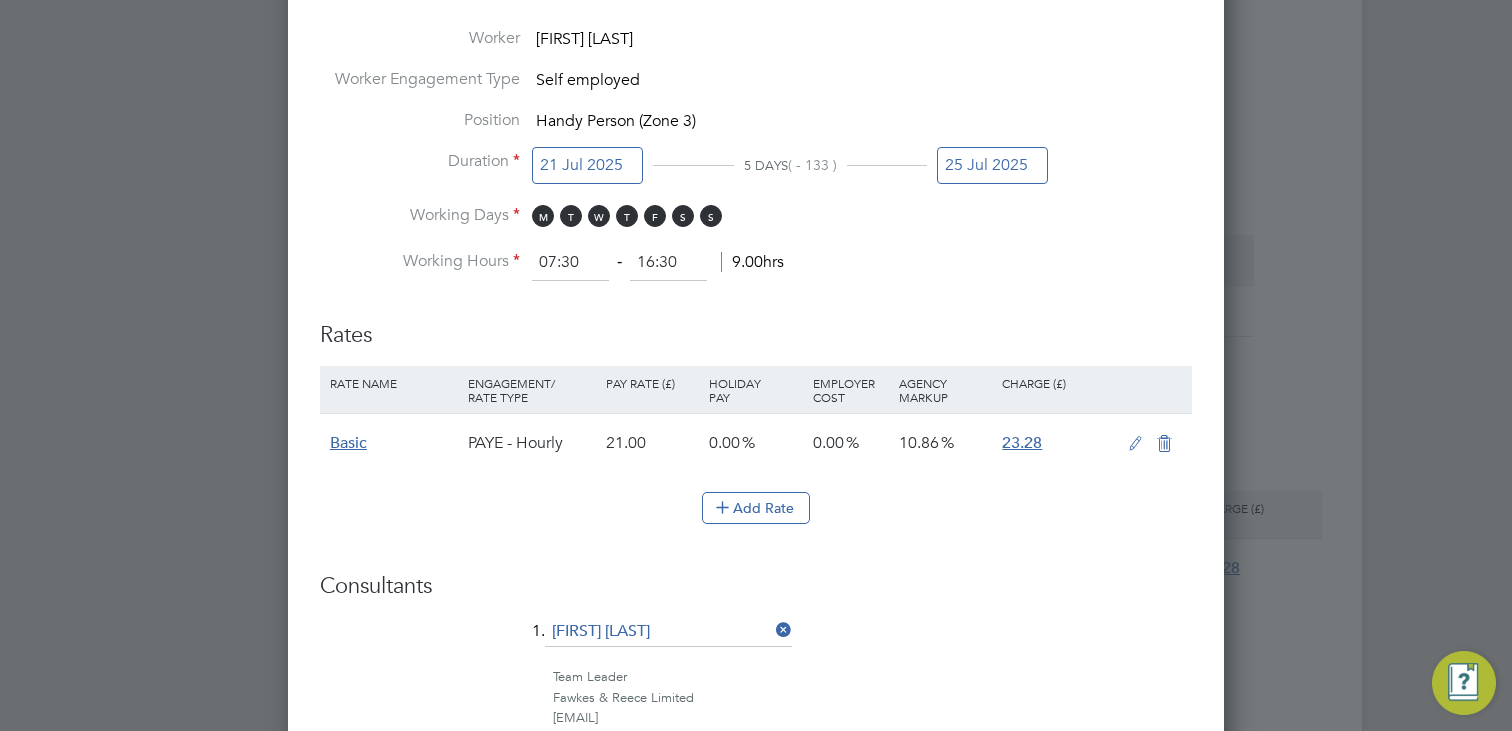 scroll, scrollTop: 1515, scrollLeft: 0, axis: vertical 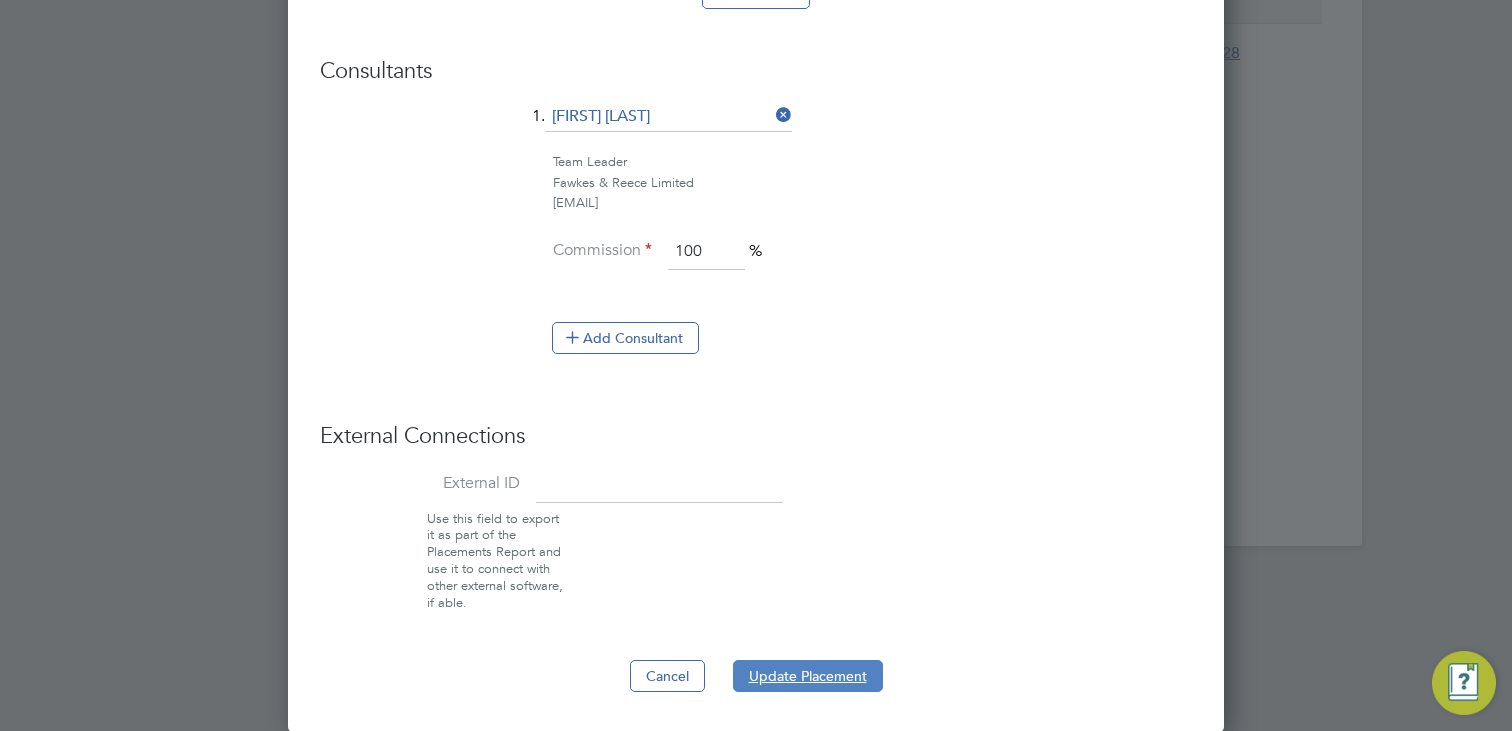 click on "Update Placement" at bounding box center [808, 676] 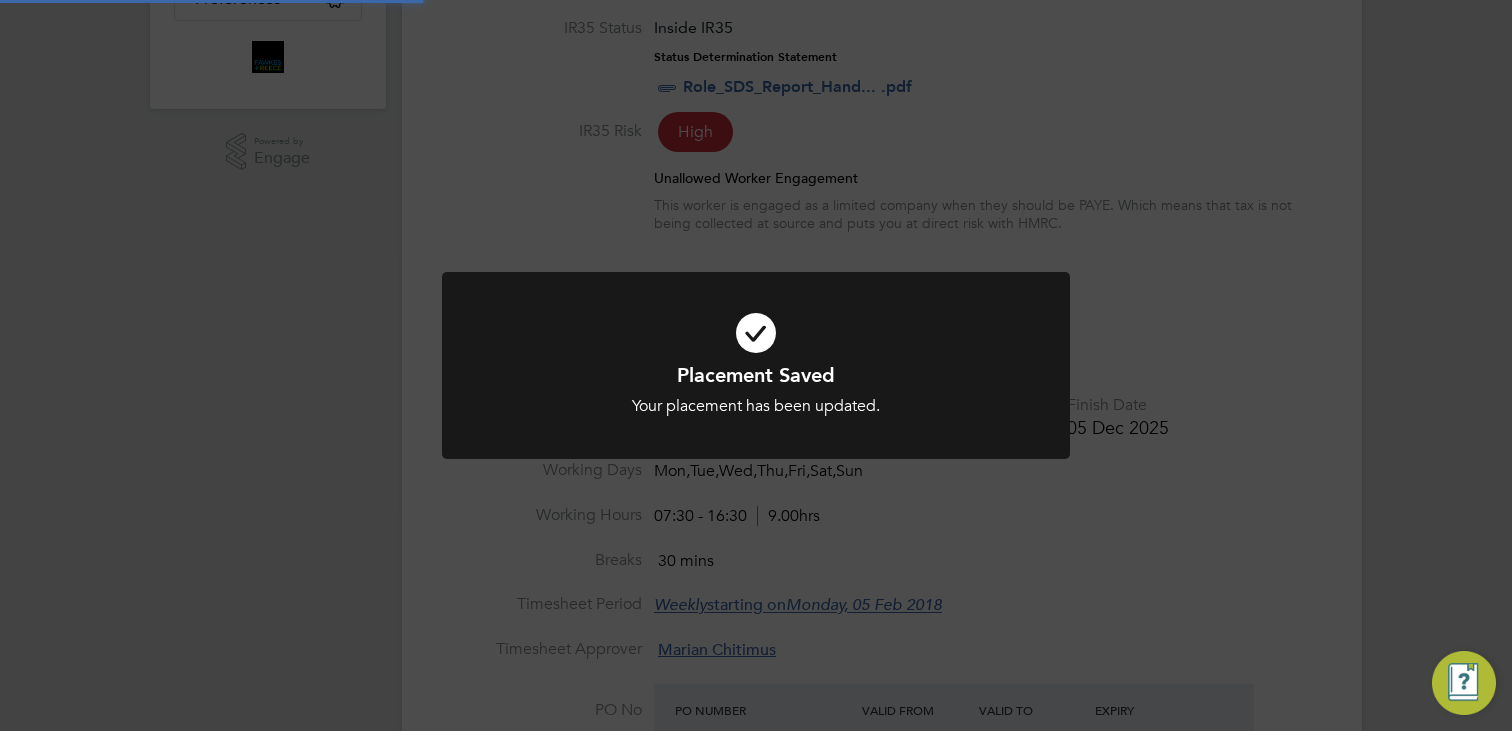 scroll, scrollTop: 37, scrollLeft: 0, axis: vertical 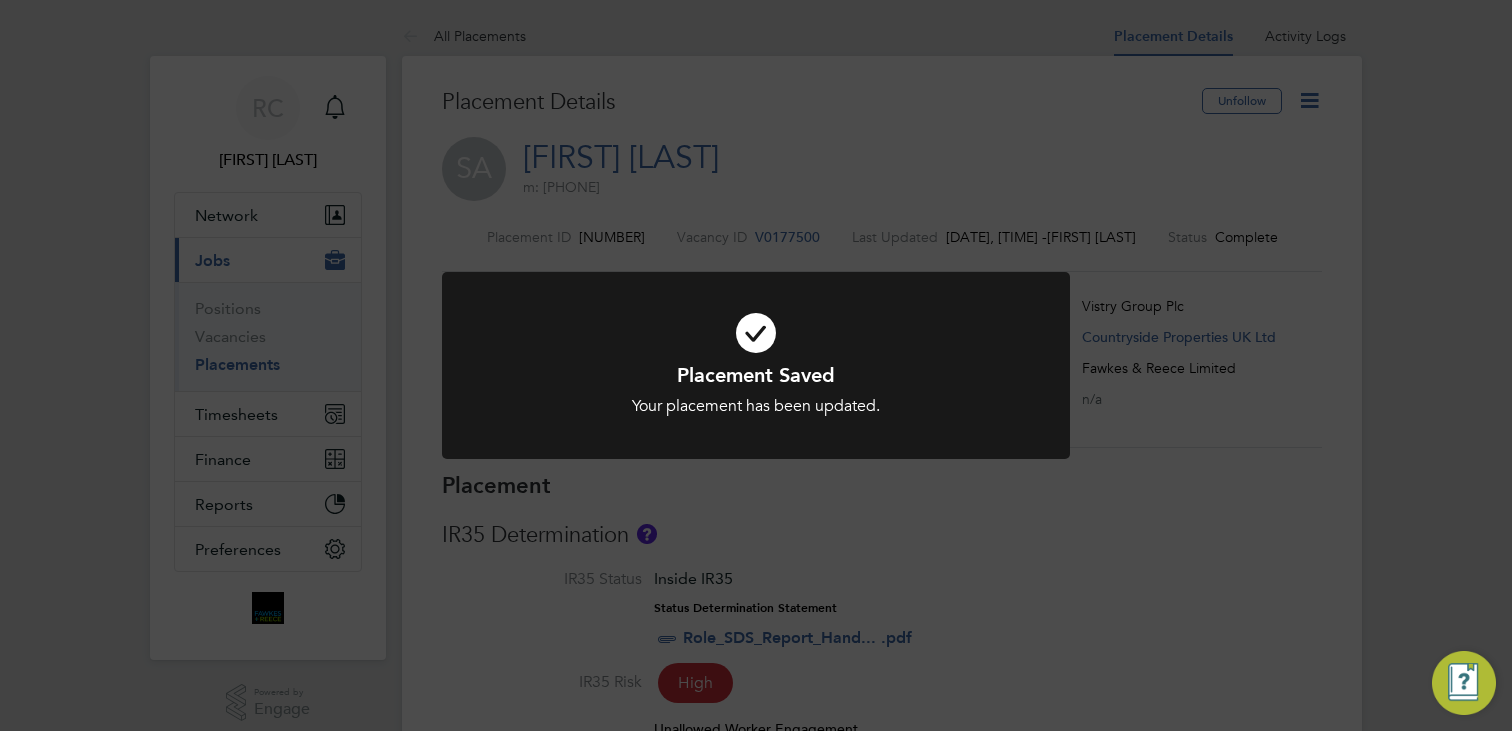 click on "Placement Saved Your placement has been updated. Cancel Okay" 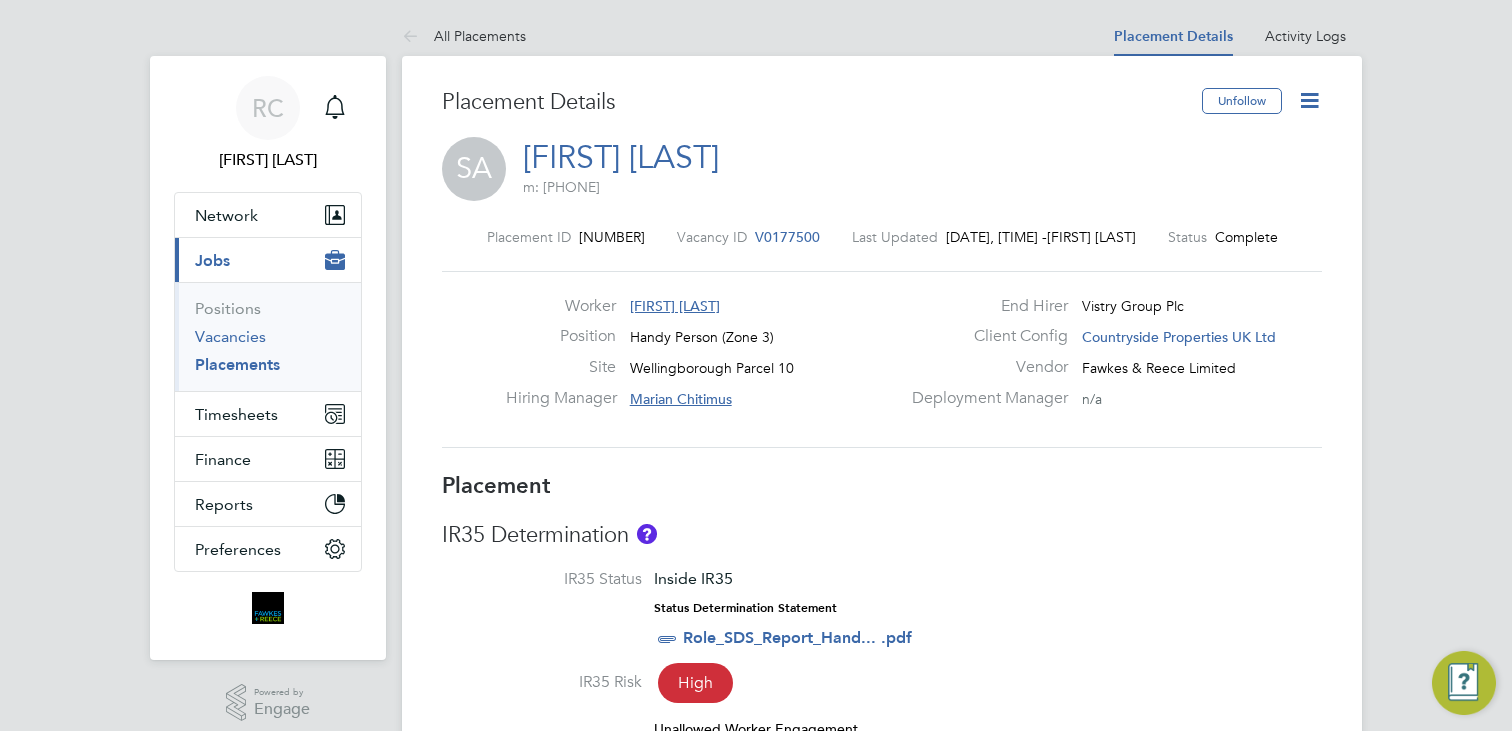 click on "Vacancies" at bounding box center [230, 336] 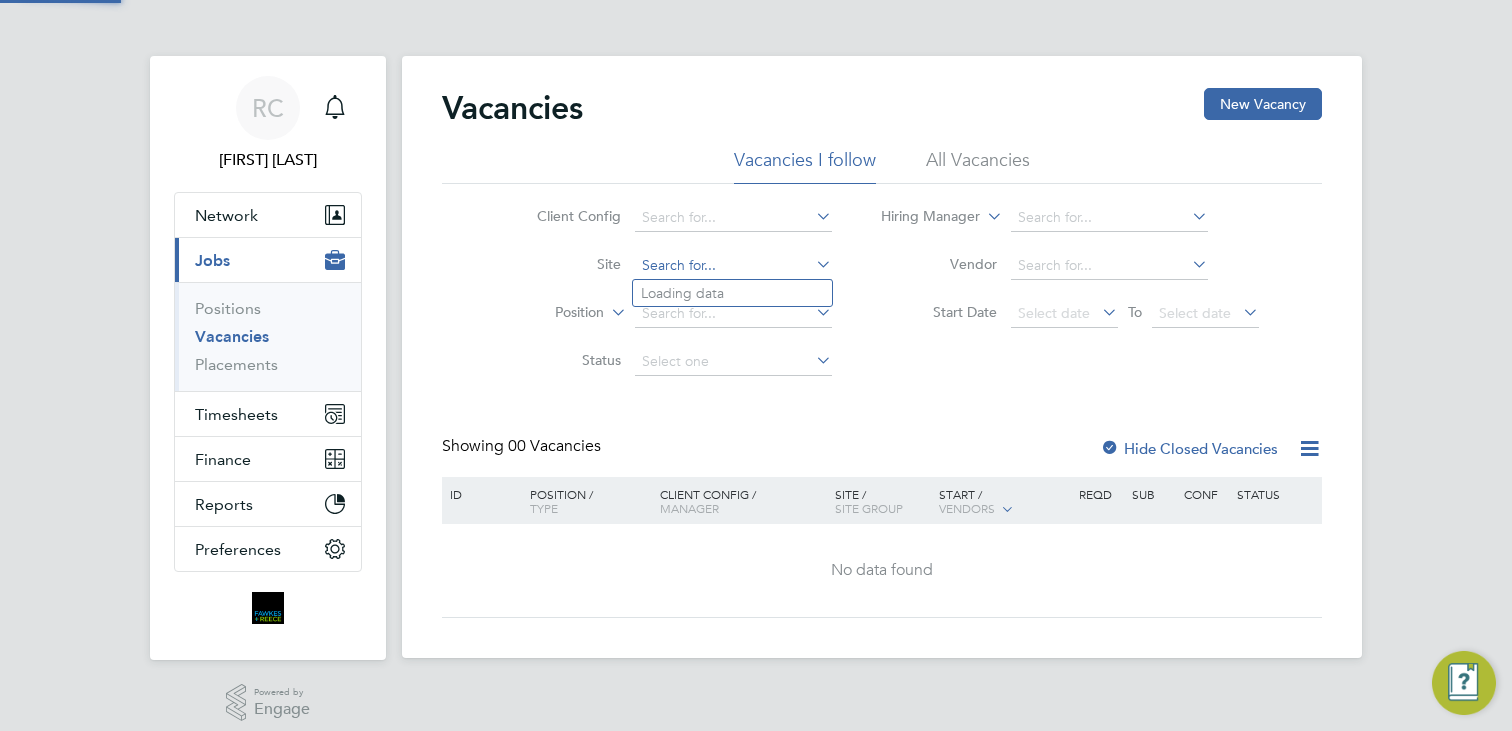 click 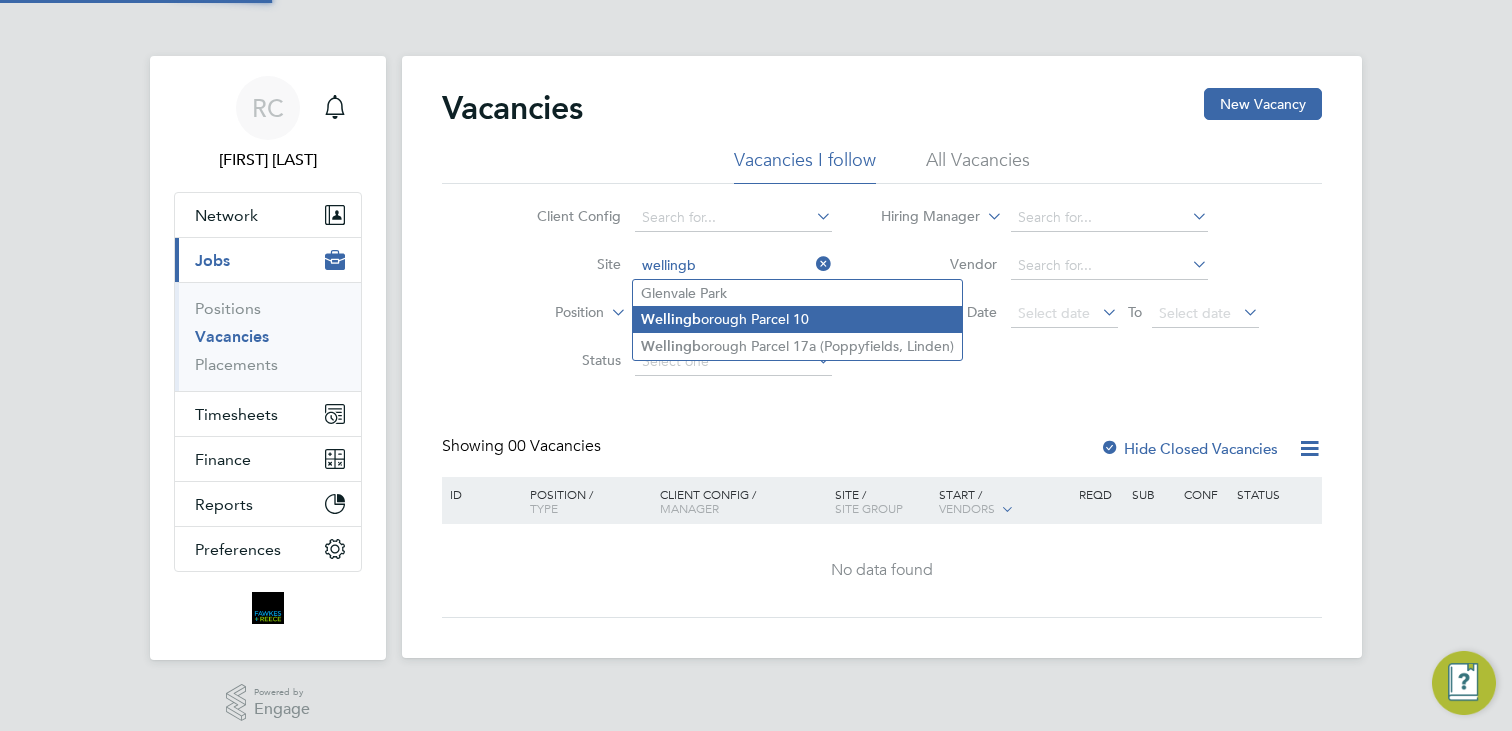 click on "Wellingb orough Parcel 10" 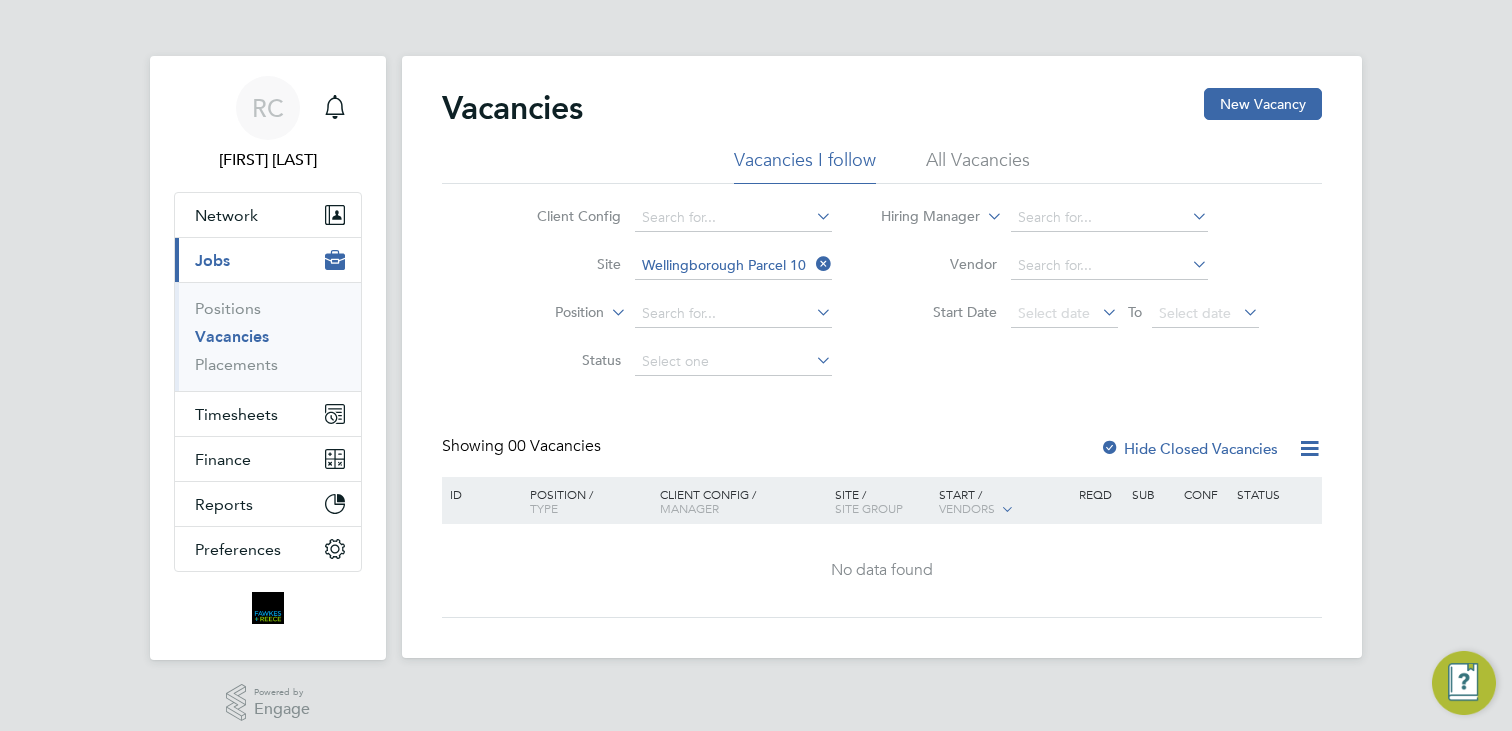 click on "Hide Closed Vacancies" 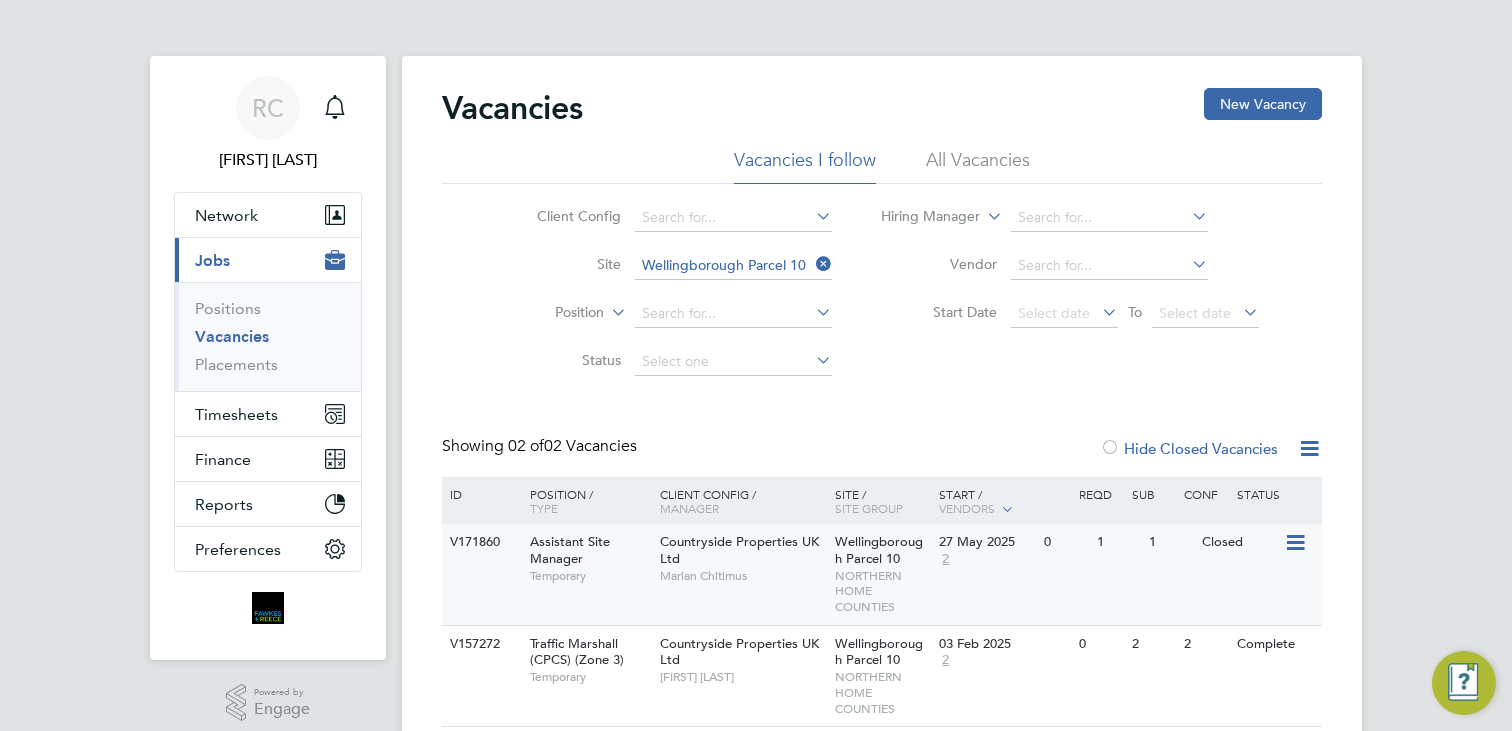 scroll, scrollTop: 68, scrollLeft: 0, axis: vertical 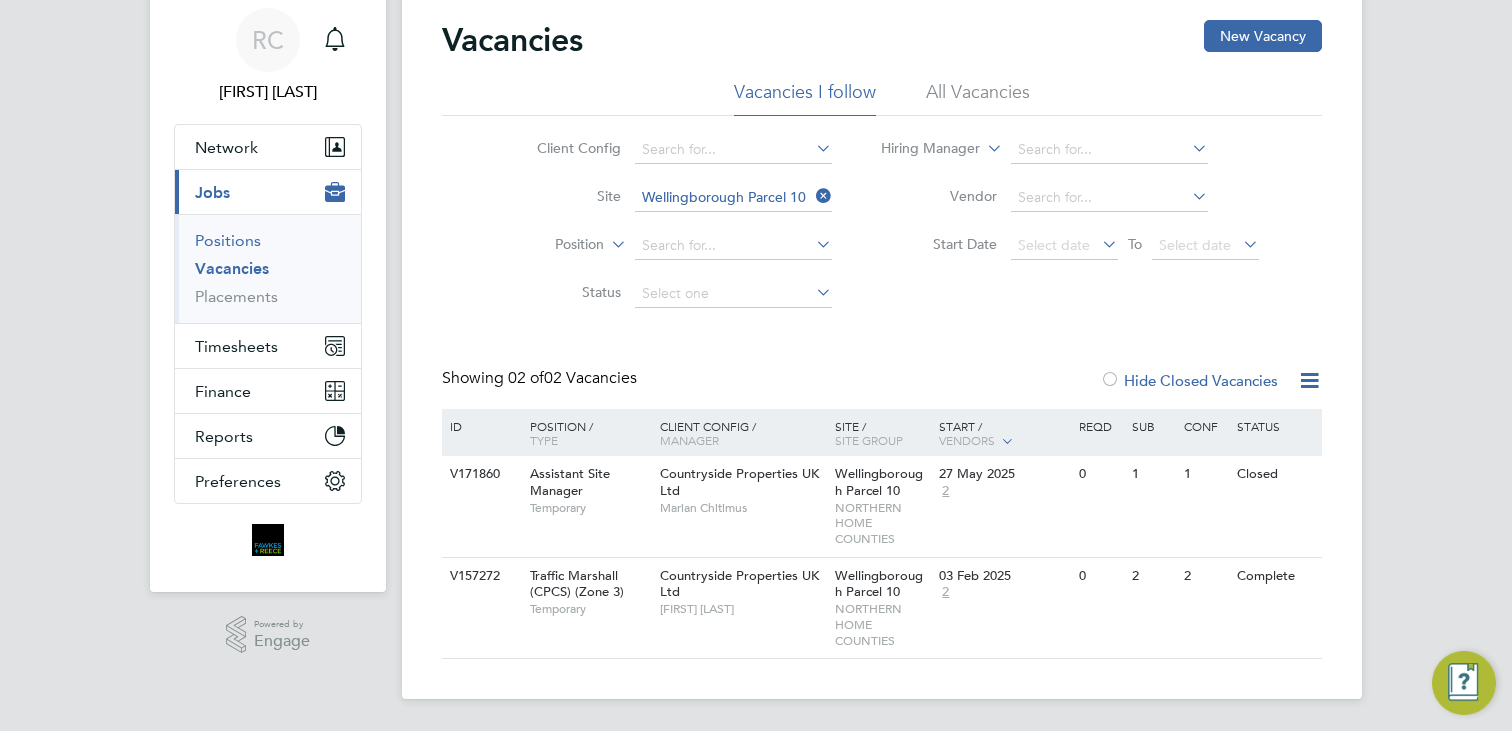 click on "Positions" at bounding box center [228, 240] 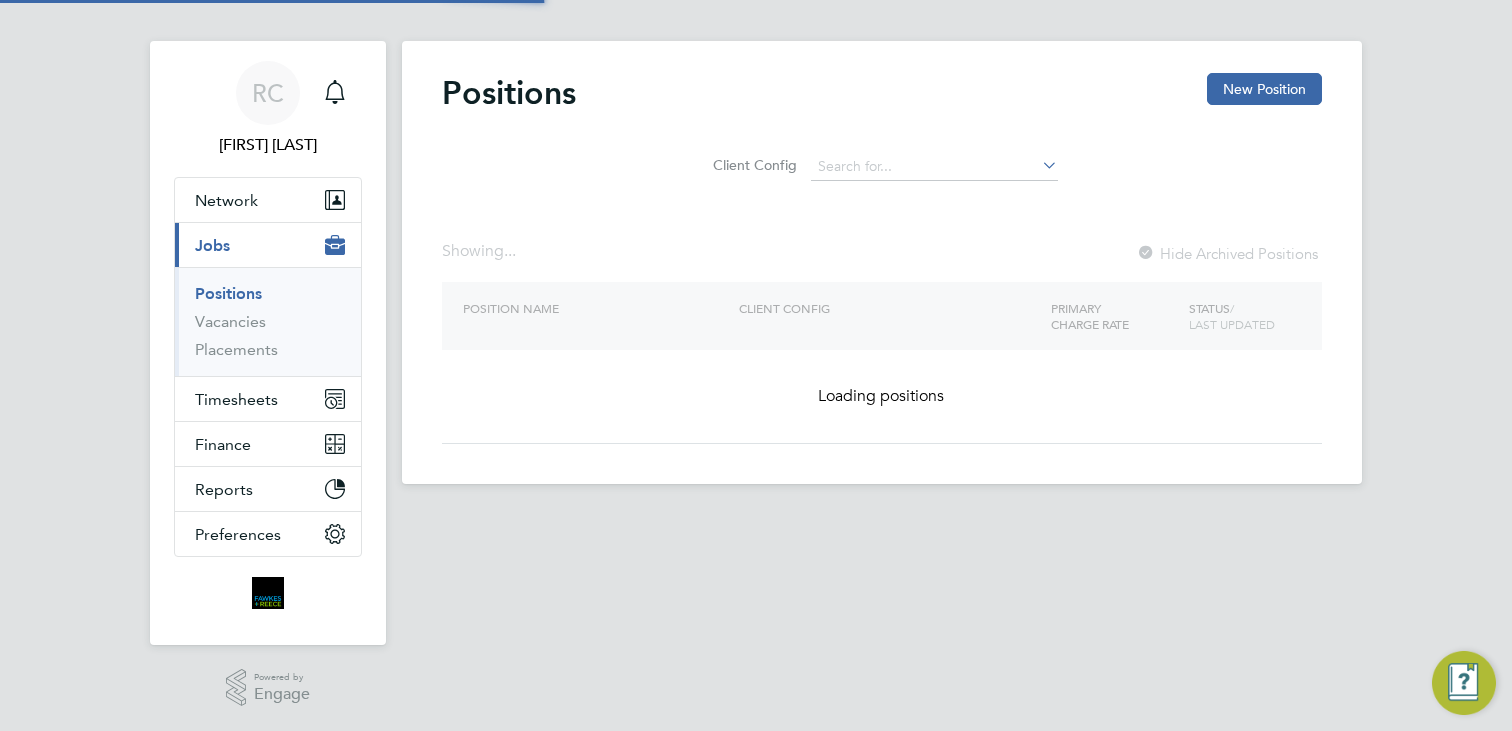 scroll, scrollTop: 0, scrollLeft: 0, axis: both 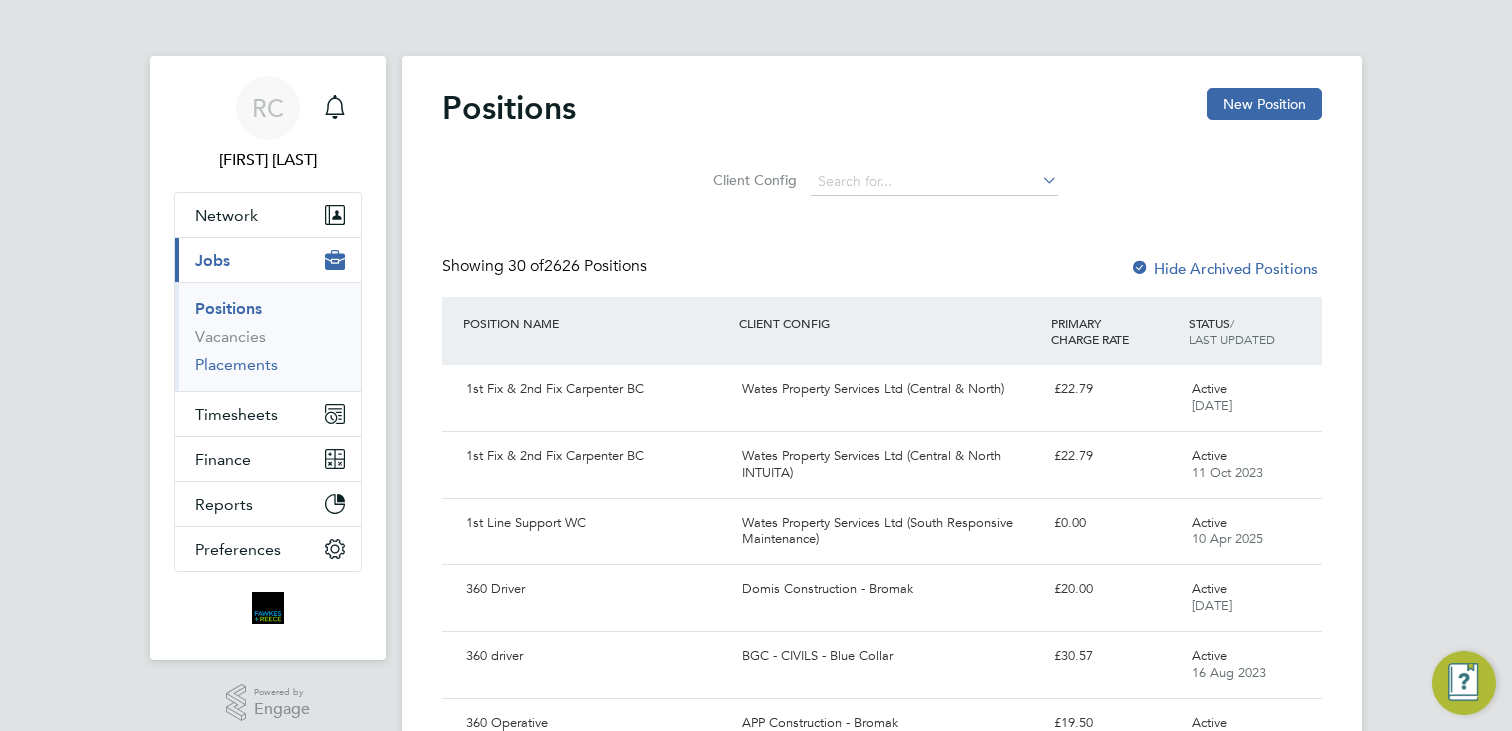 drag, startPoint x: 242, startPoint y: 359, endPoint x: 275, endPoint y: 362, distance: 33.13608 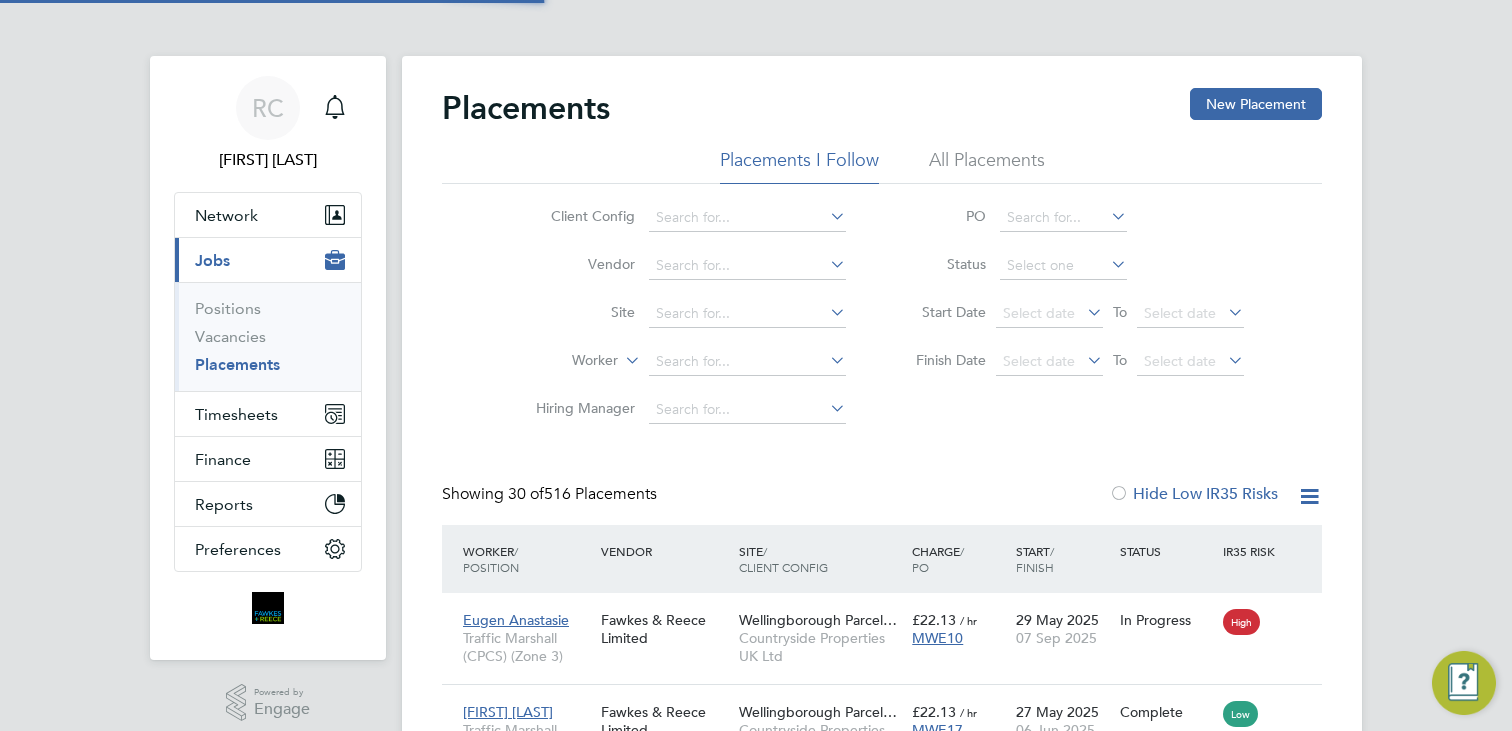 scroll, scrollTop: 10, scrollLeft: 10, axis: both 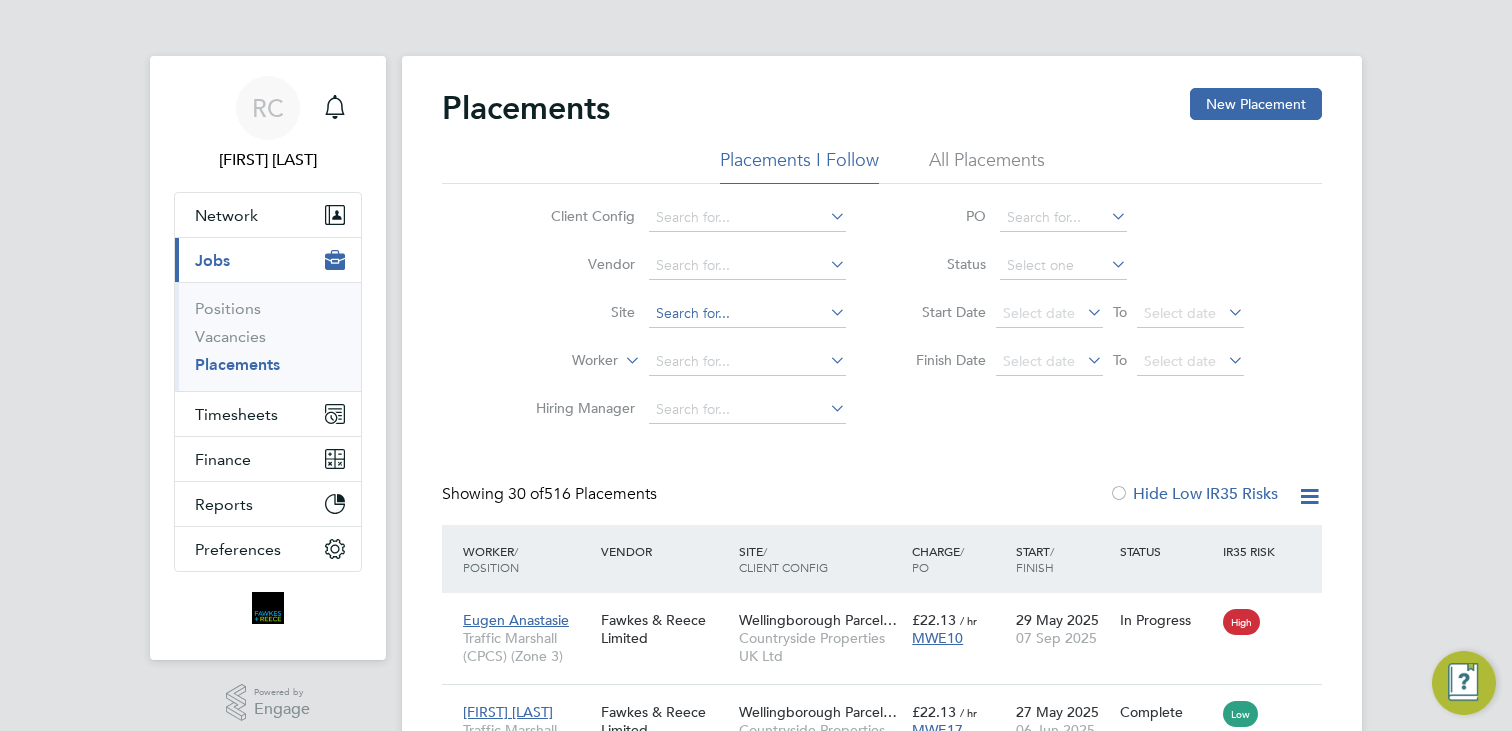 click 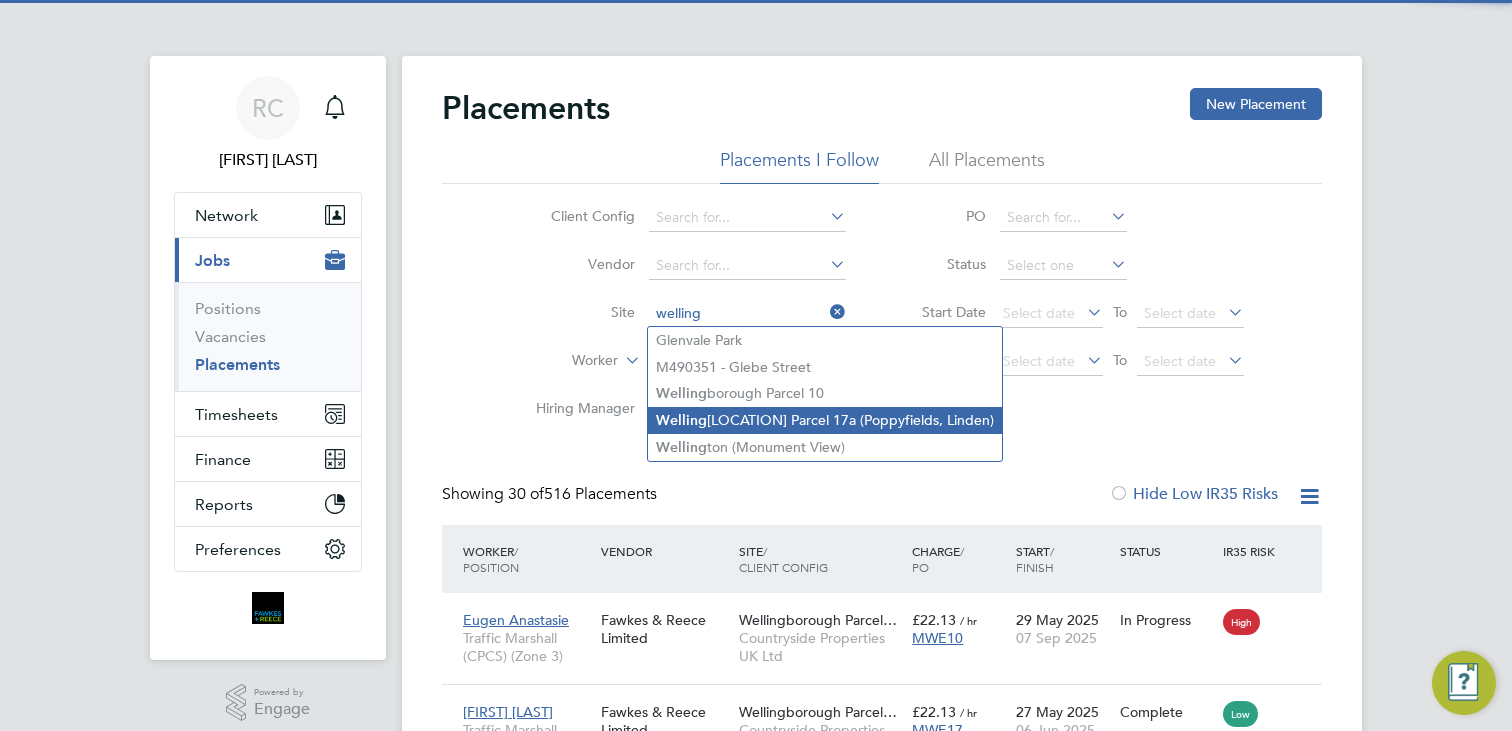 click on "[LOCATION] Parcel 17a  (Poppyfields, Linden)" 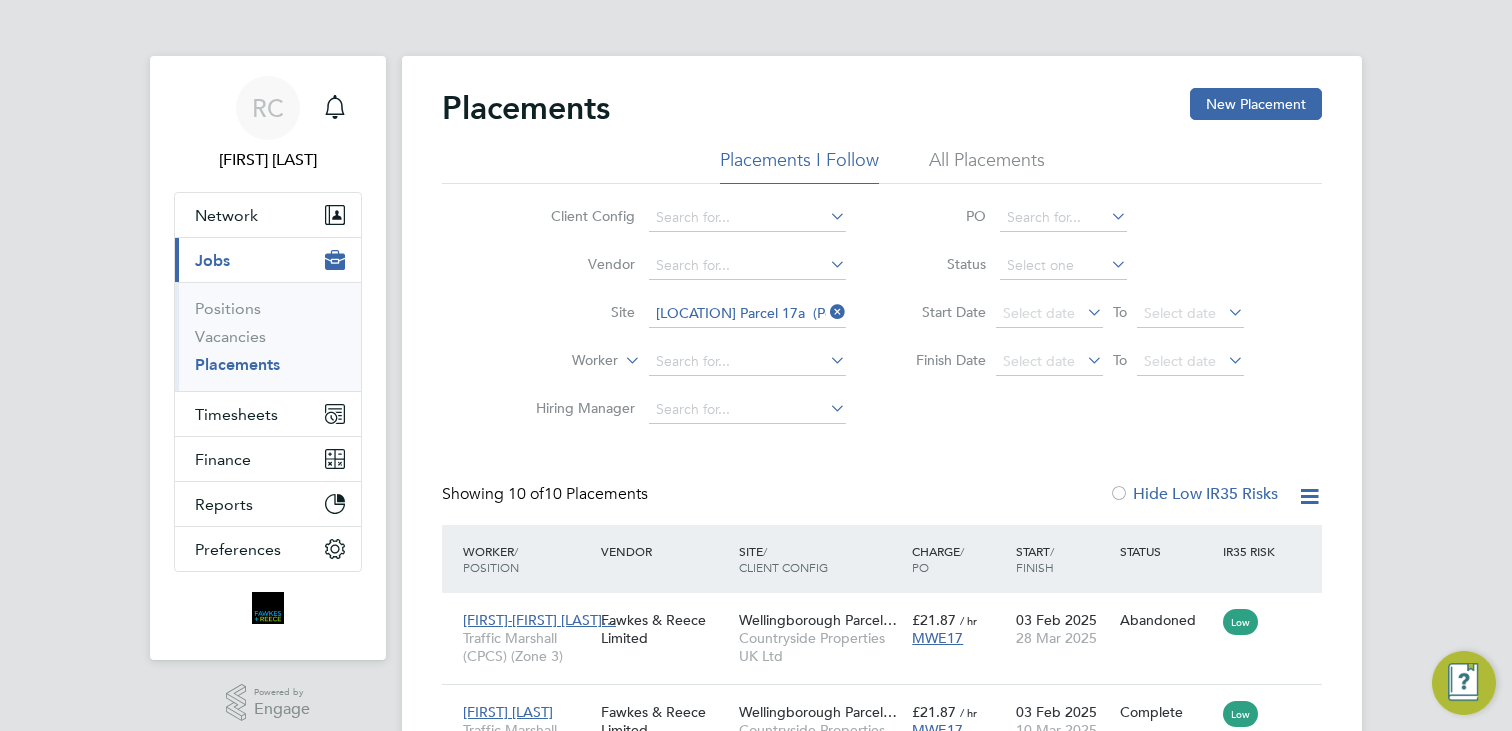 click 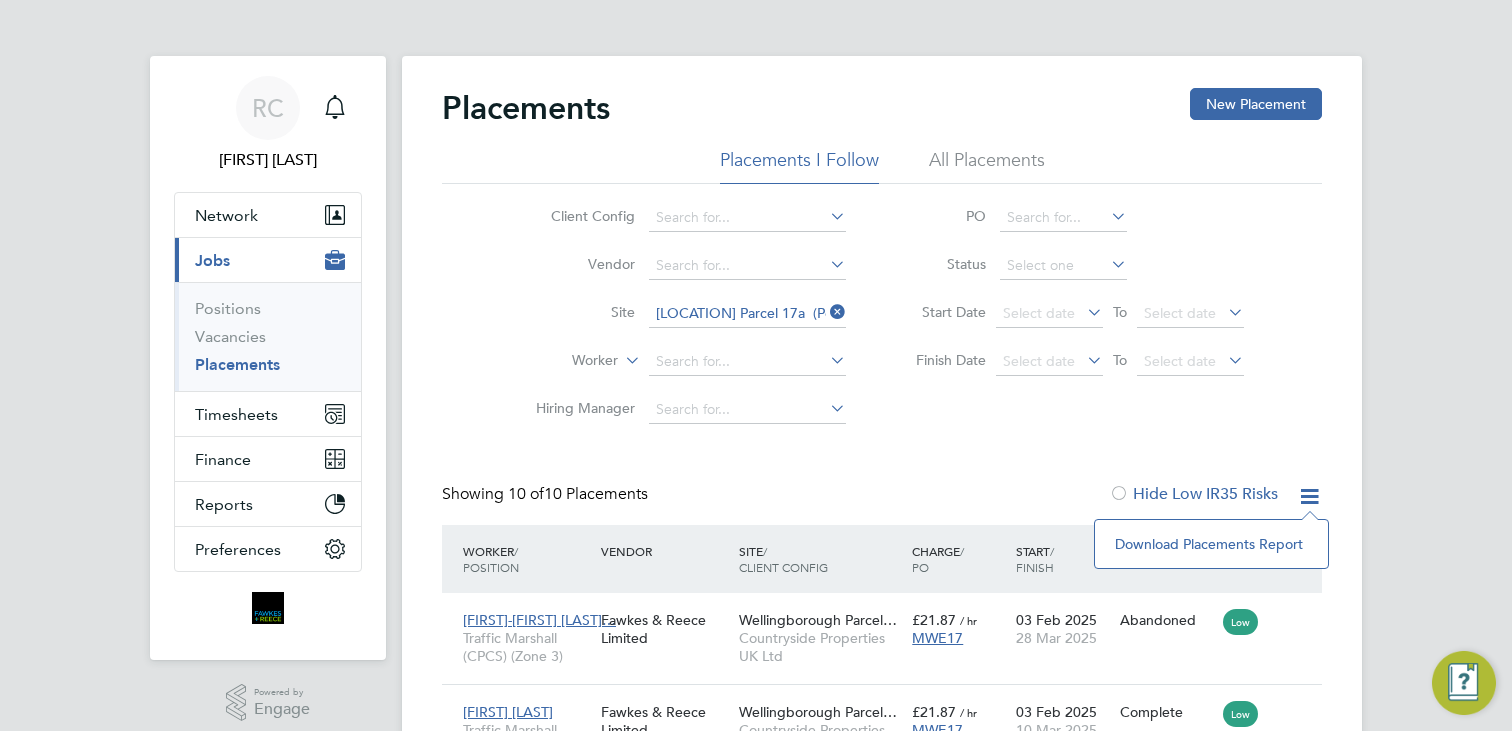 click 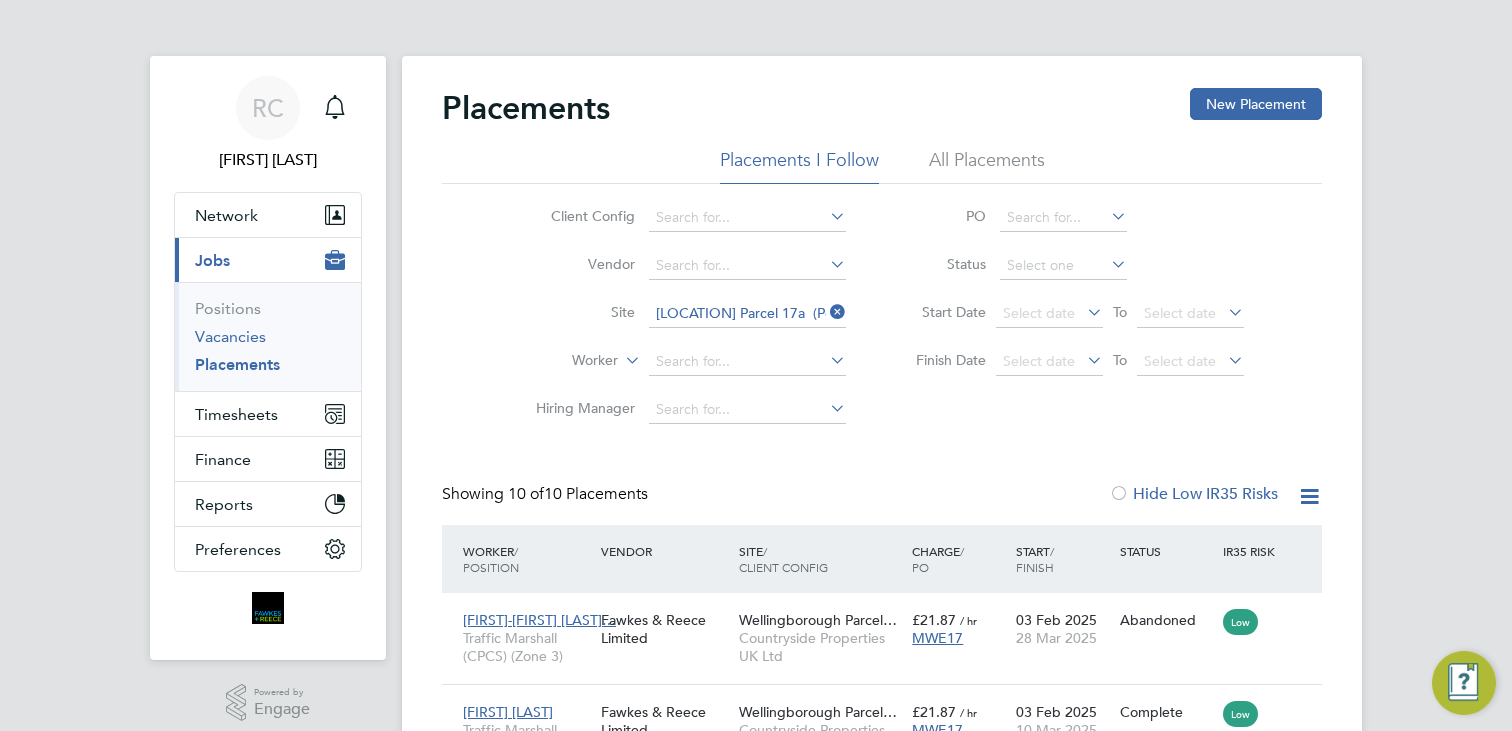 click on "Vacancies" at bounding box center [230, 336] 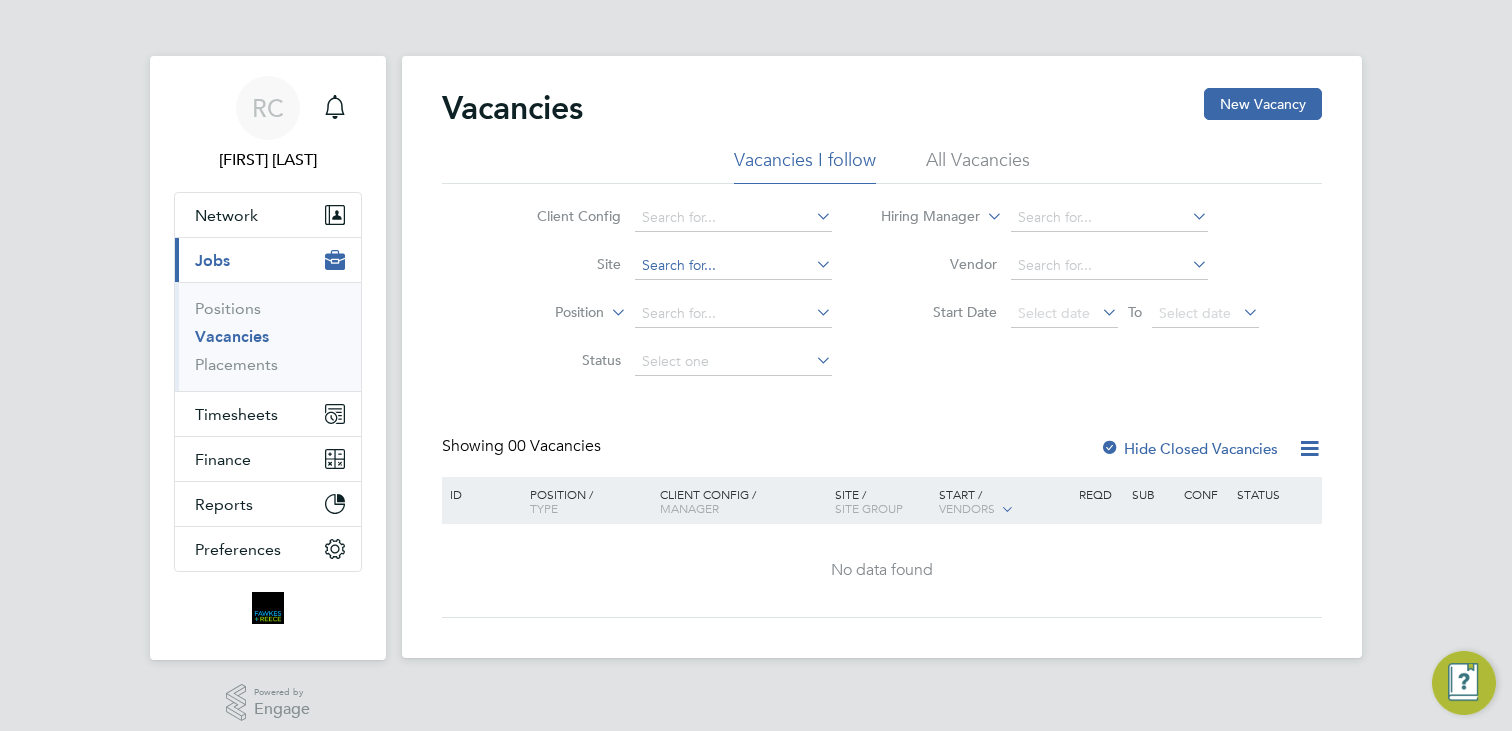 click 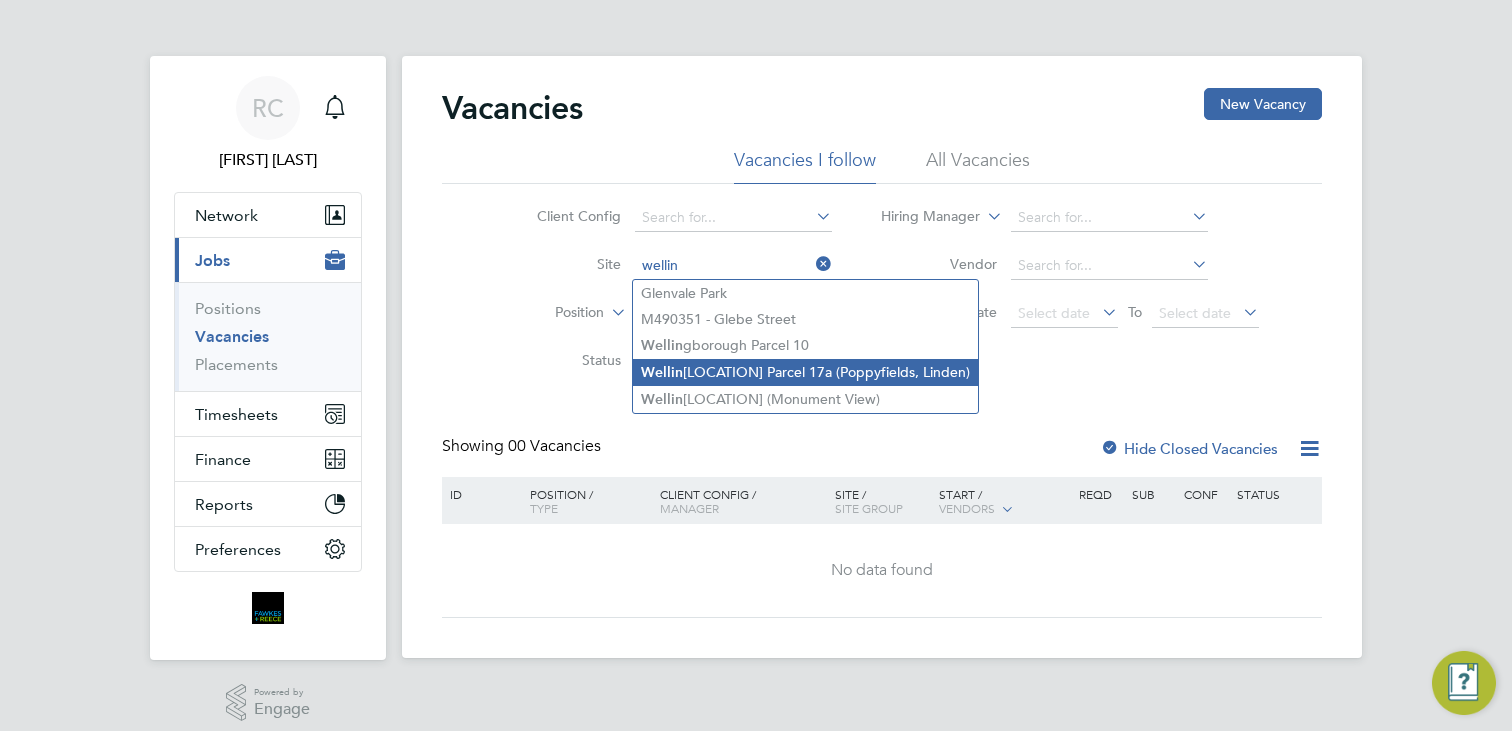 click on "[LOCATION] Parcel 17a  (Poppyfields, Linden)" 